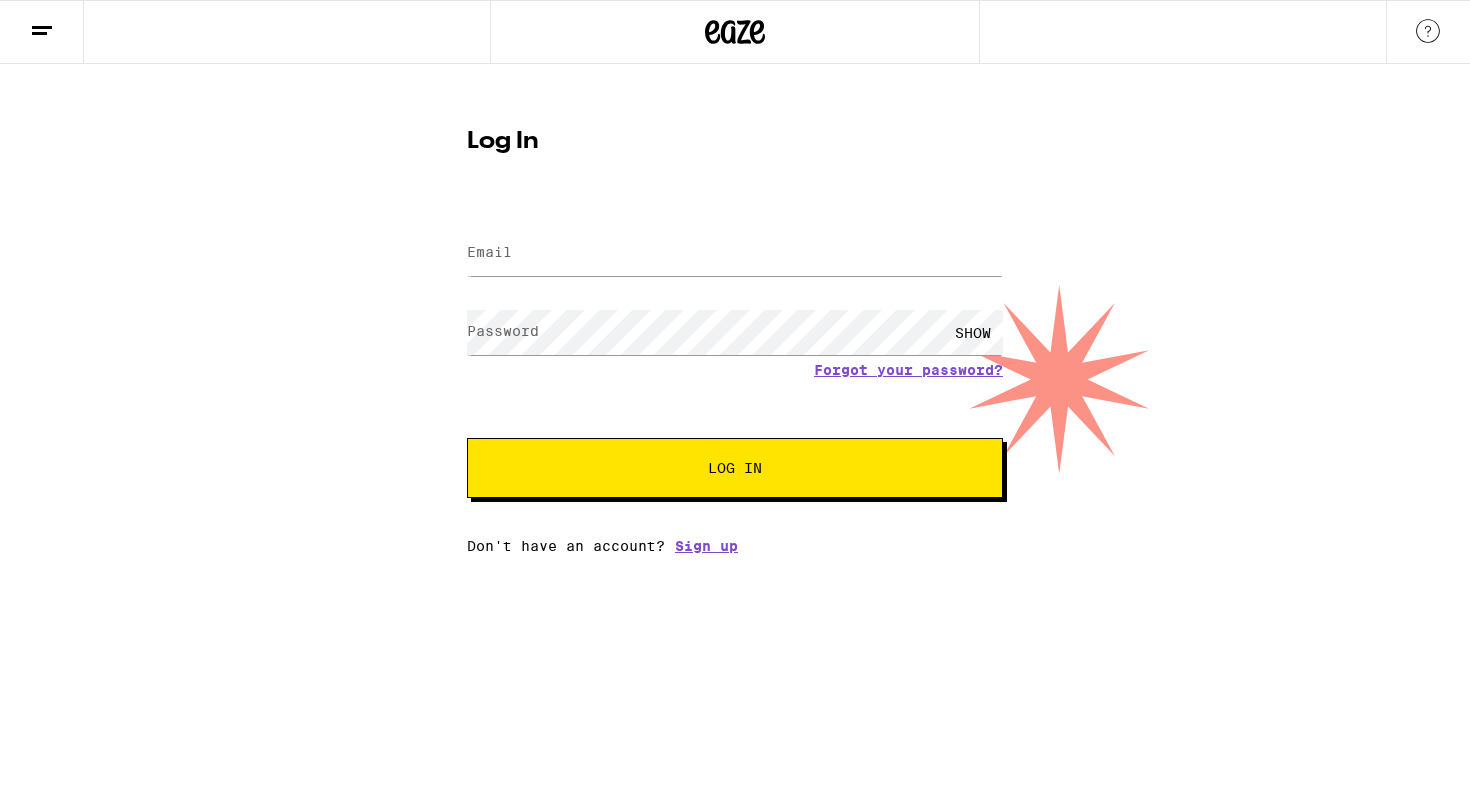 scroll, scrollTop: 0, scrollLeft: 0, axis: both 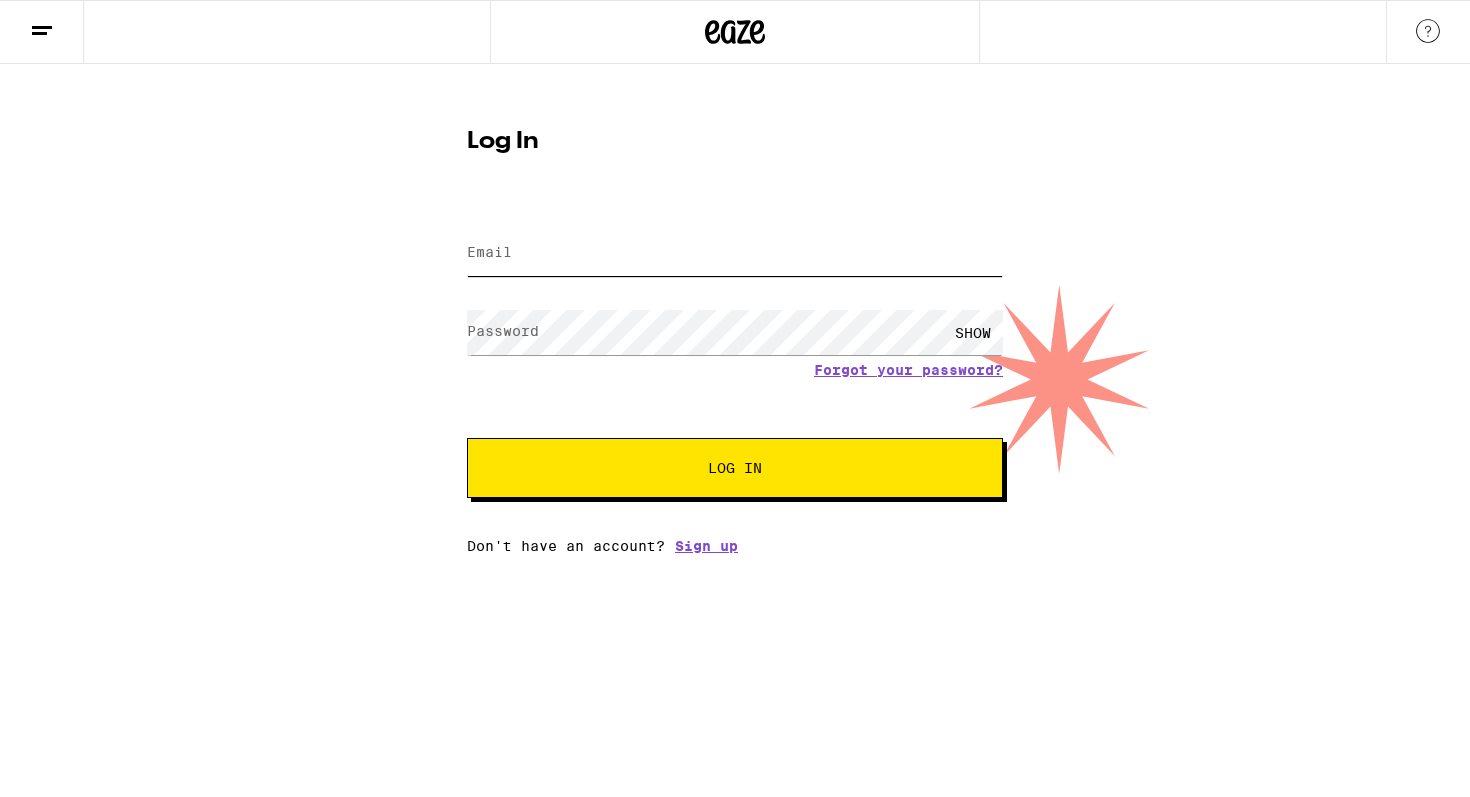 click on "Email" at bounding box center (735, 253) 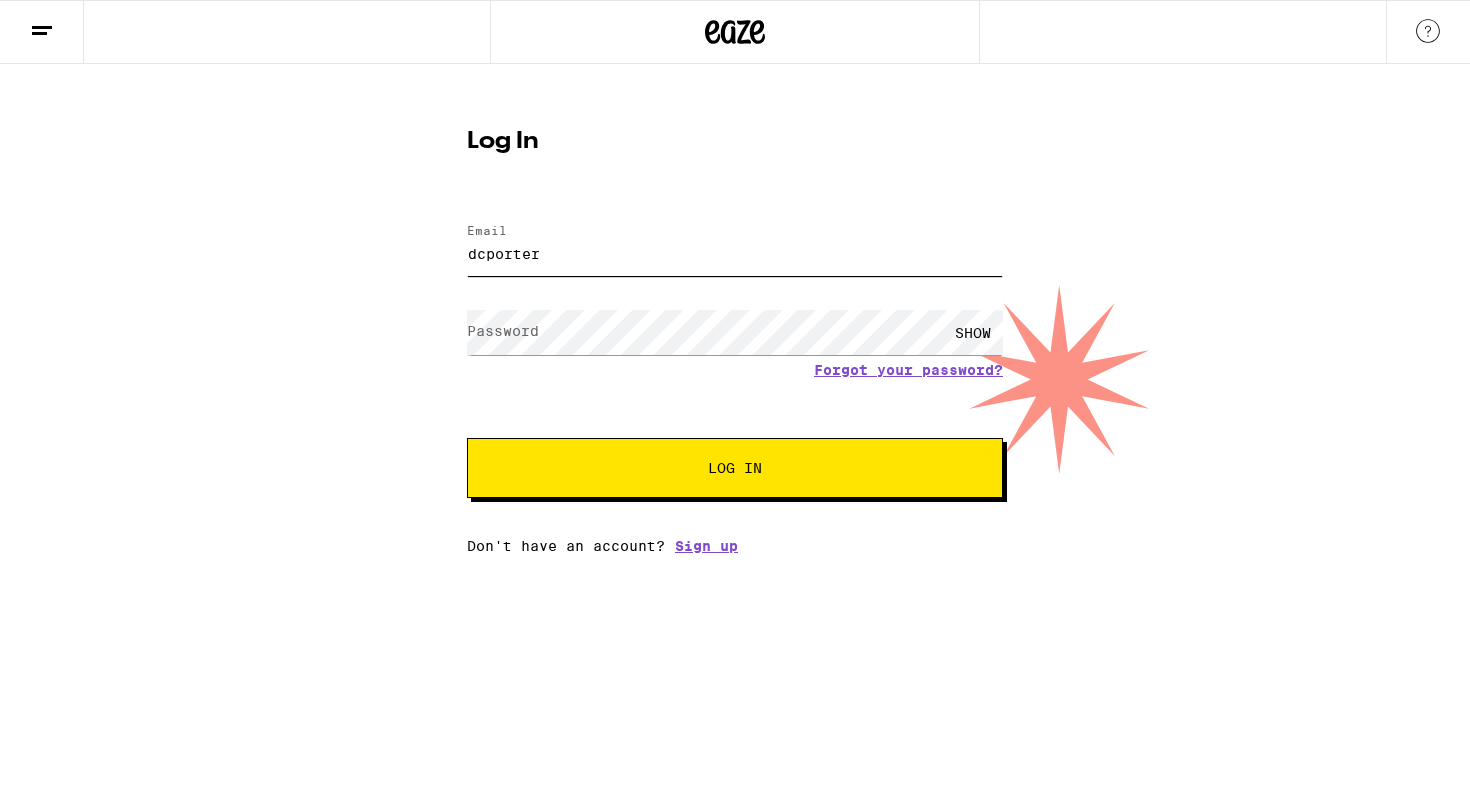 scroll, scrollTop: 0, scrollLeft: 0, axis: both 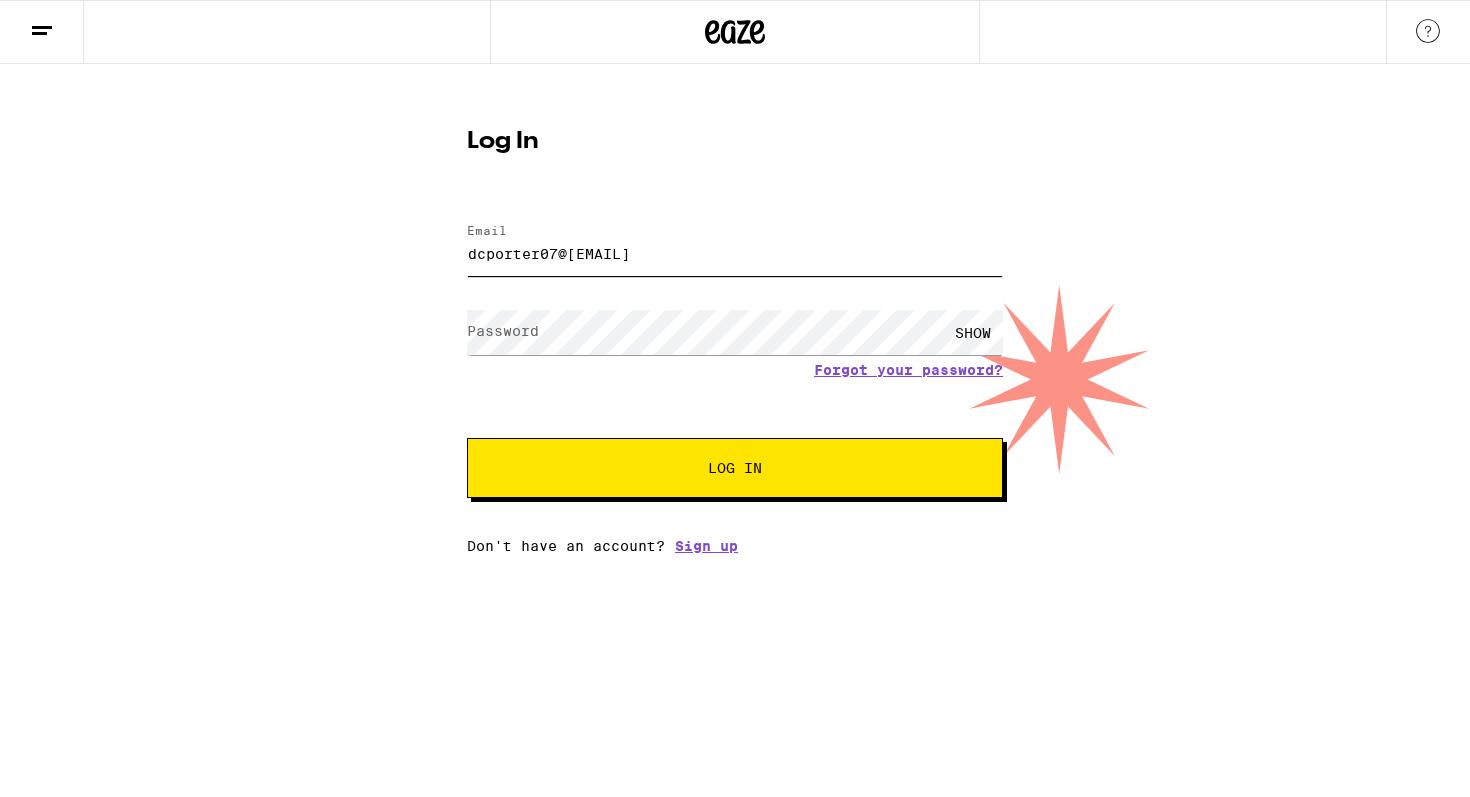 type on "dcporter07@[EMAIL]" 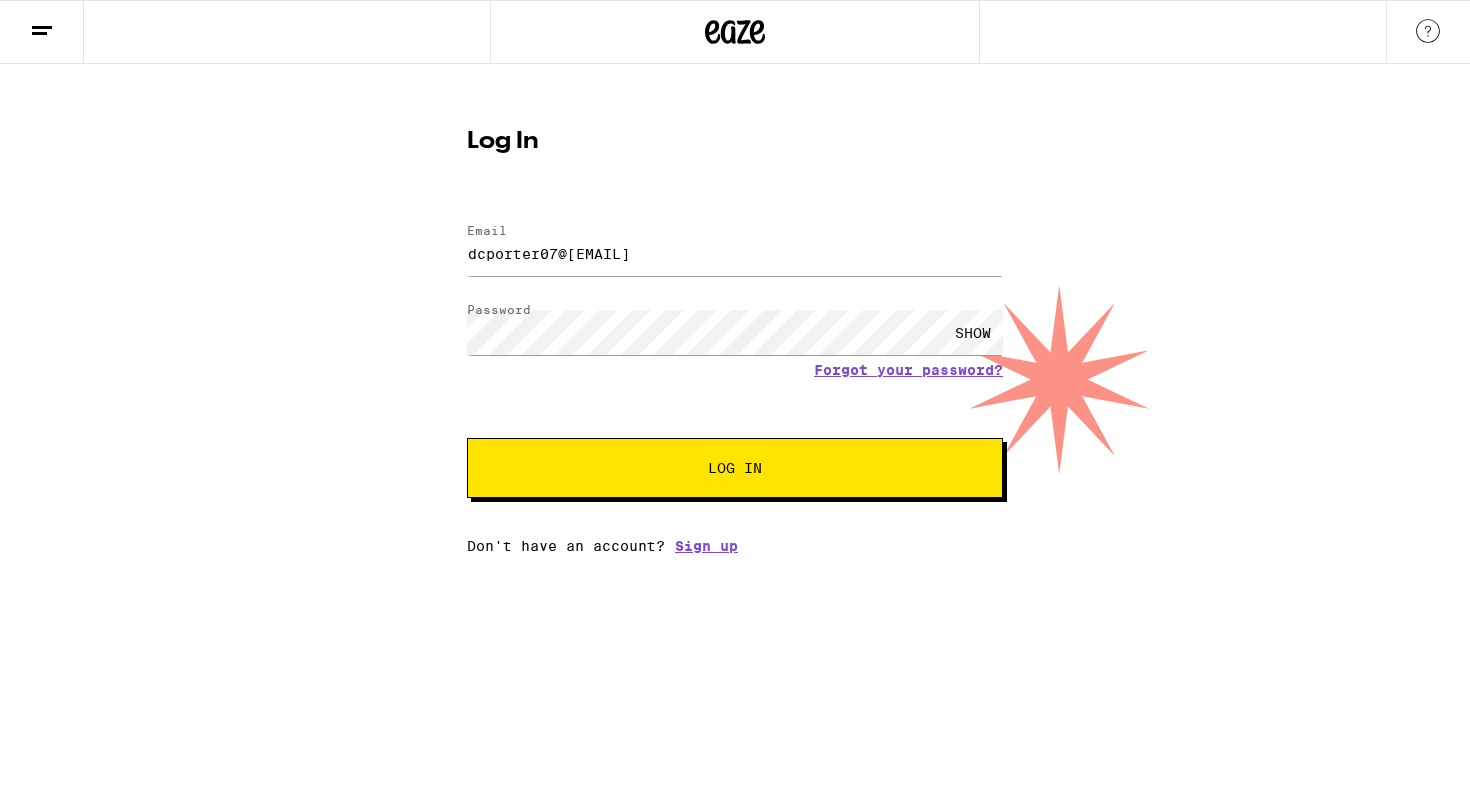 click on "Log In" at bounding box center (735, 468) 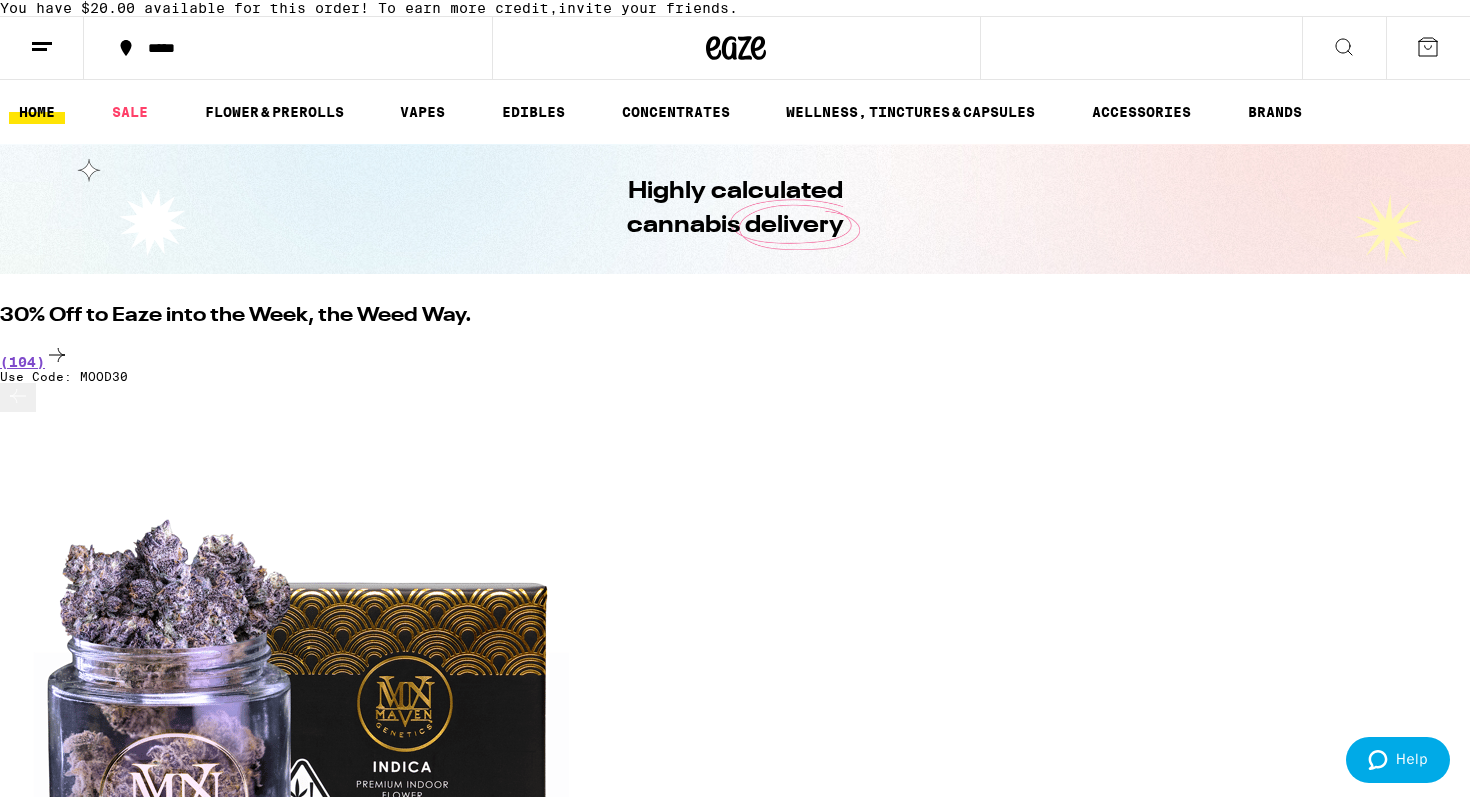 scroll, scrollTop: 0, scrollLeft: 0, axis: both 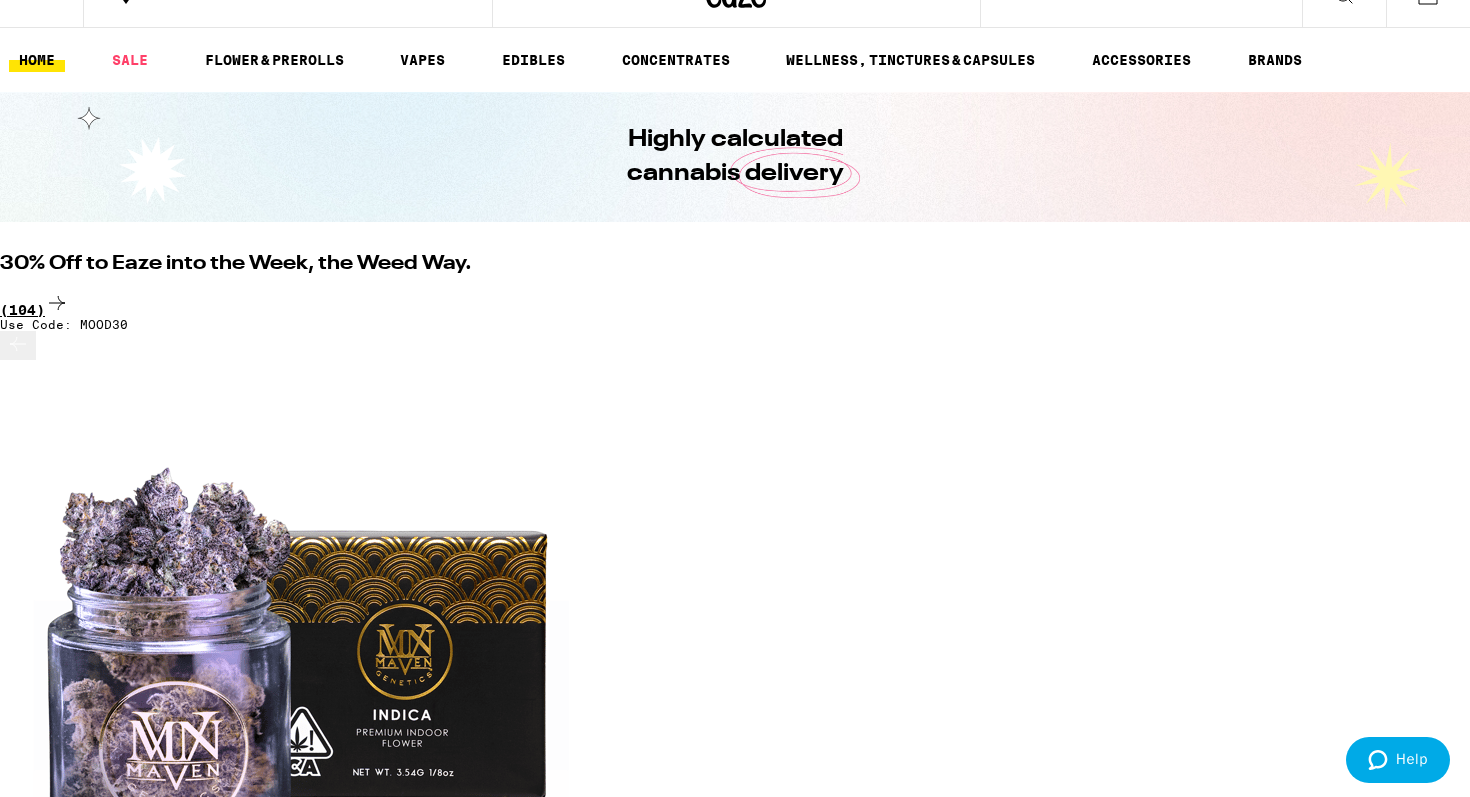 click on "(104)" at bounding box center [735, 304] 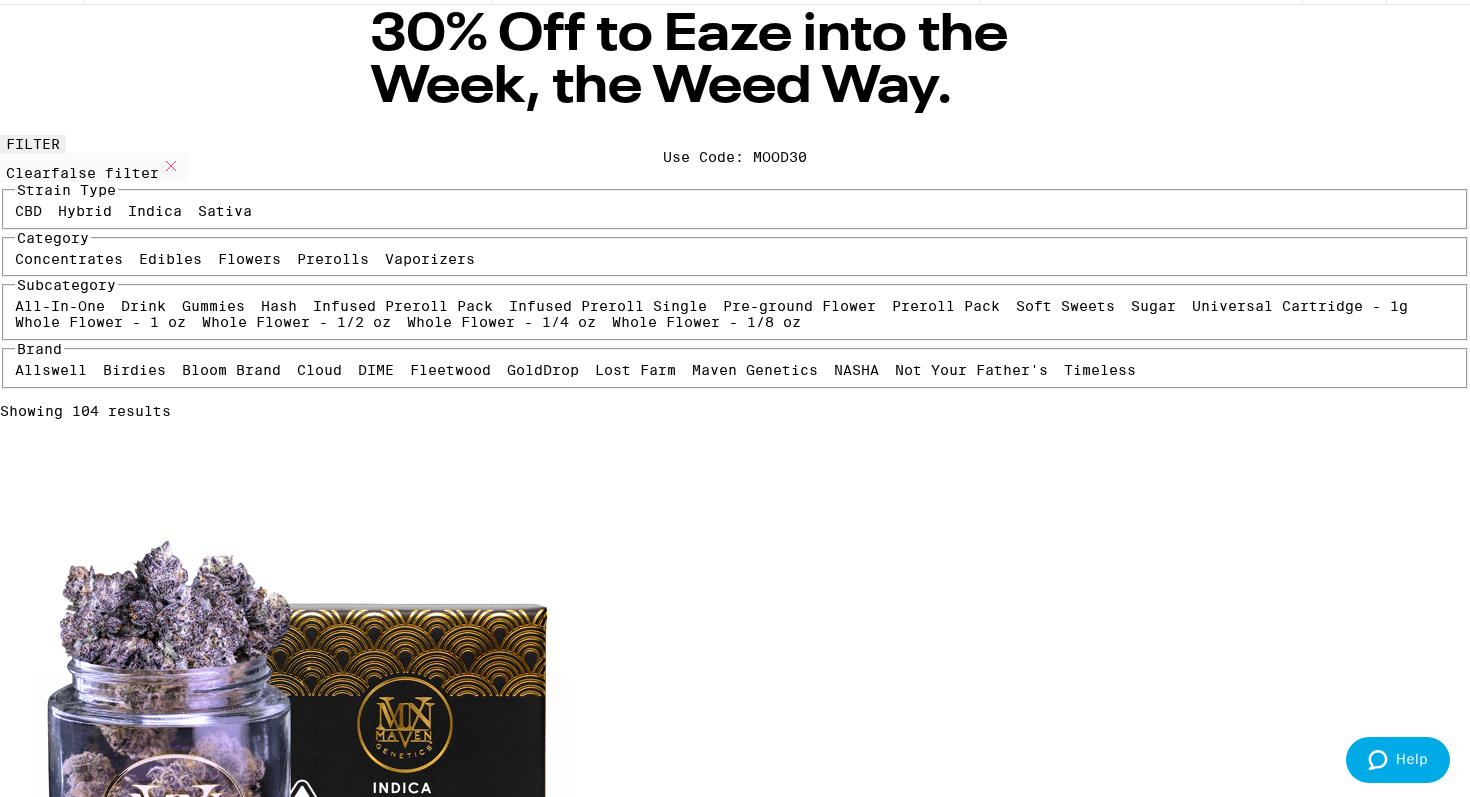 scroll, scrollTop: 79, scrollLeft: 0, axis: vertical 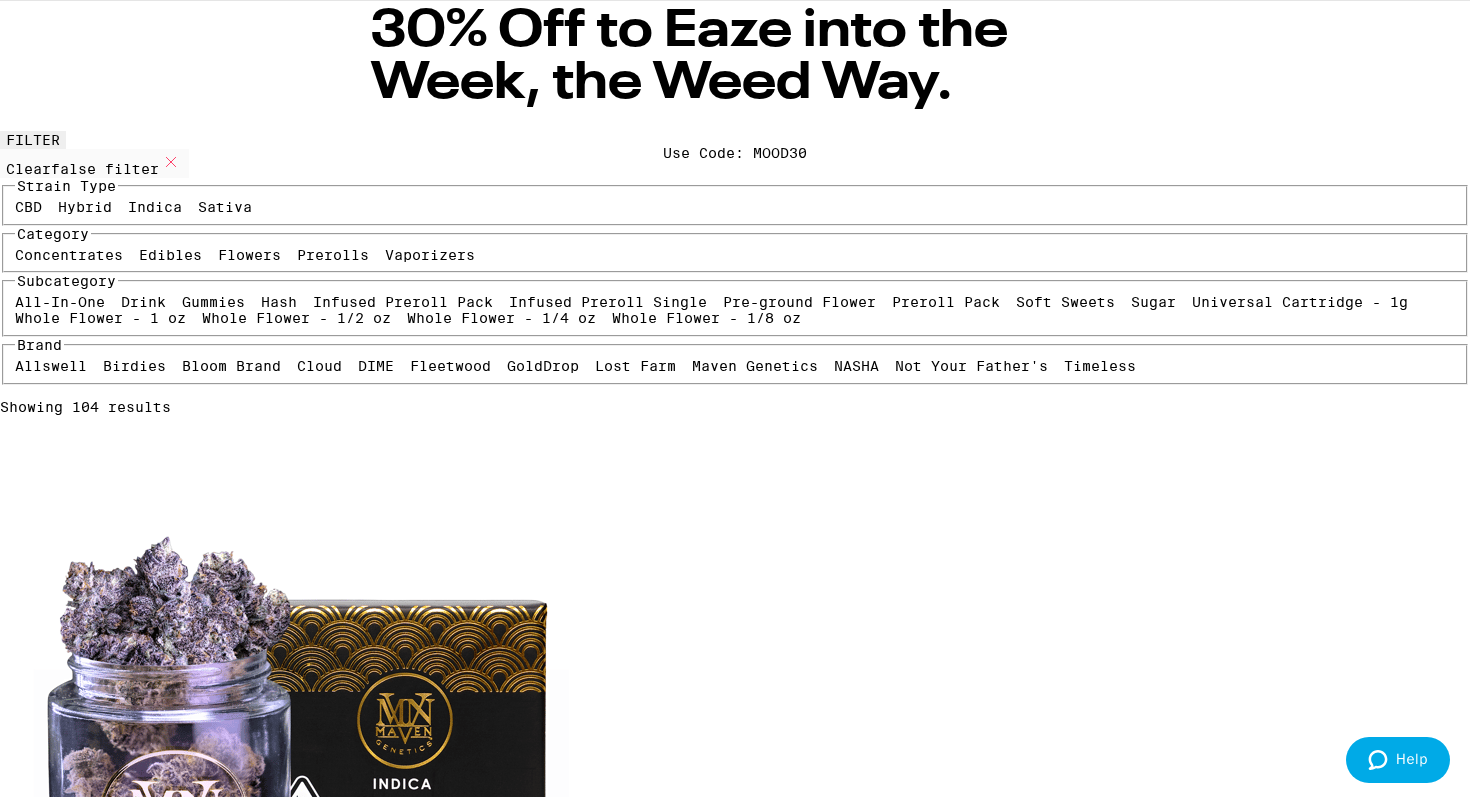 click on "Vaporizers" at bounding box center [430, 255] 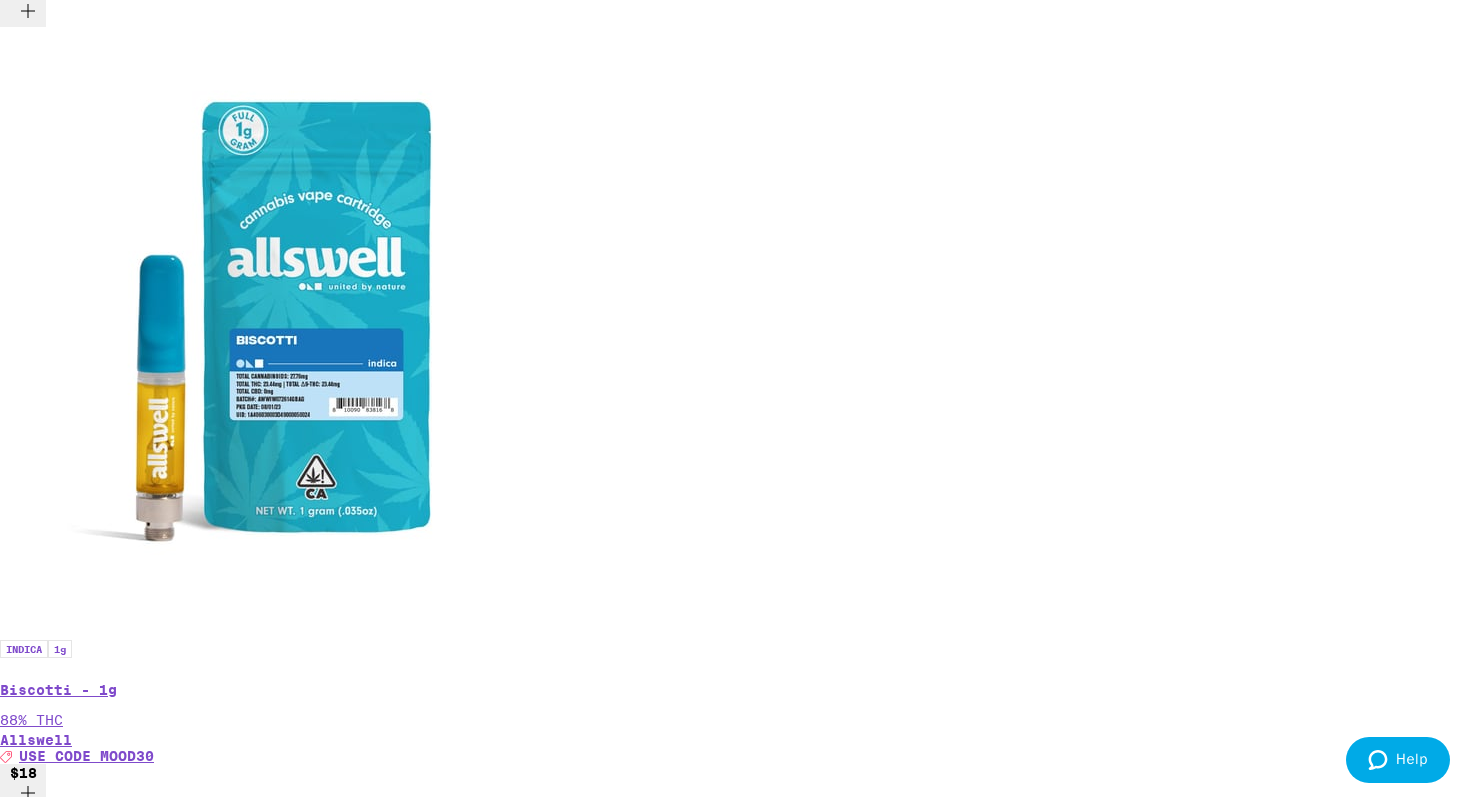scroll, scrollTop: 1323, scrollLeft: 0, axis: vertical 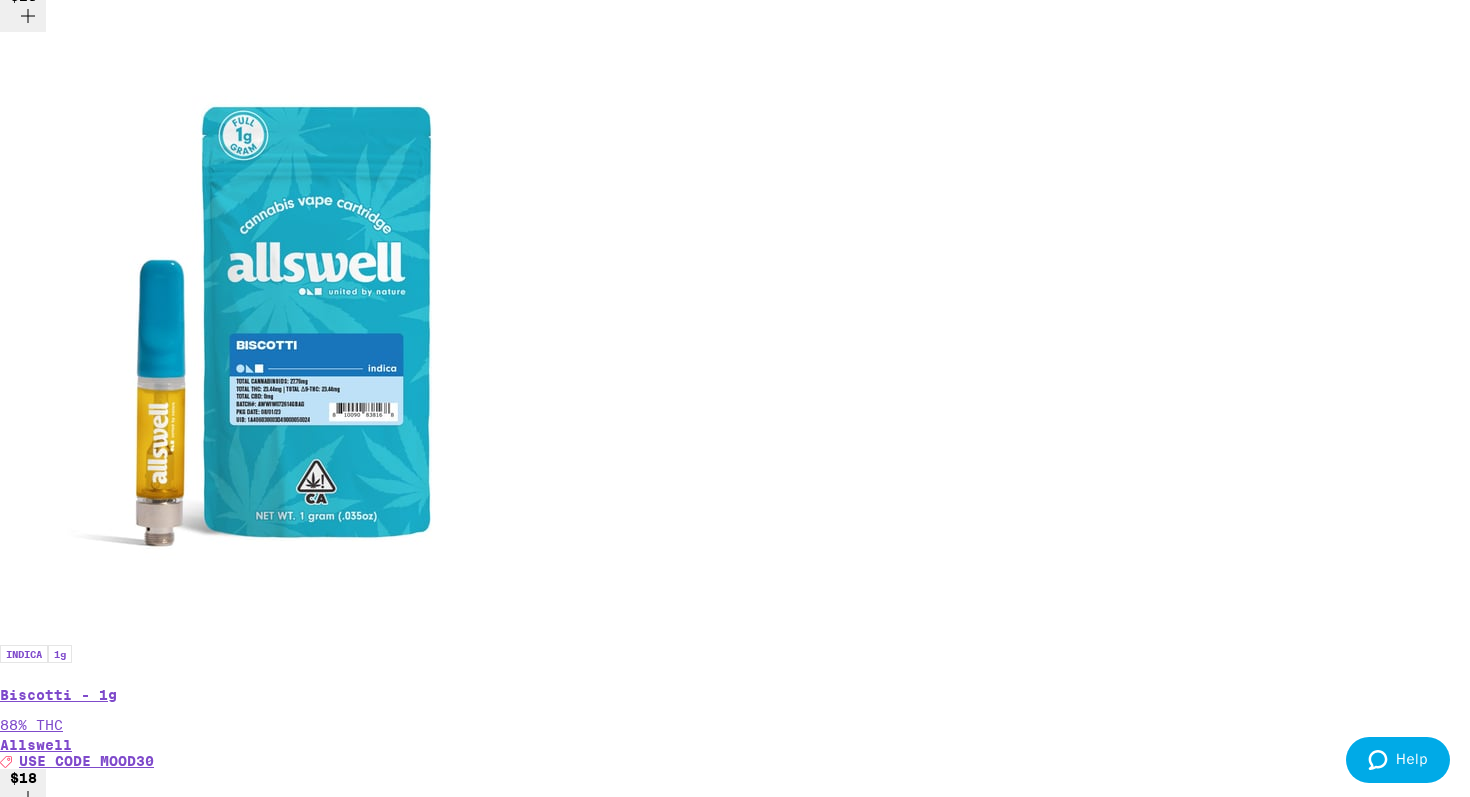 click on "$30" at bounding box center [23, 14167] 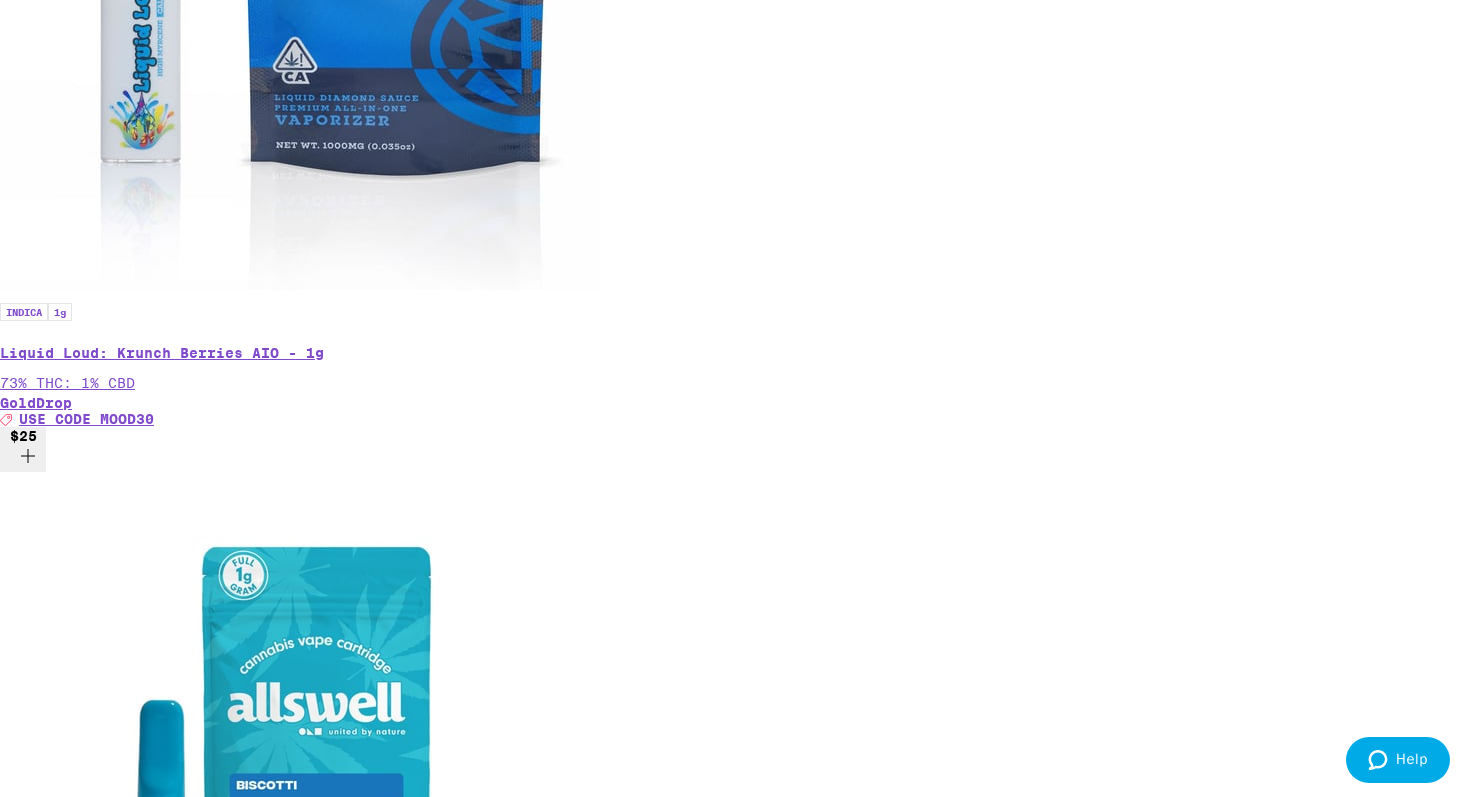 scroll, scrollTop: 887, scrollLeft: 0, axis: vertical 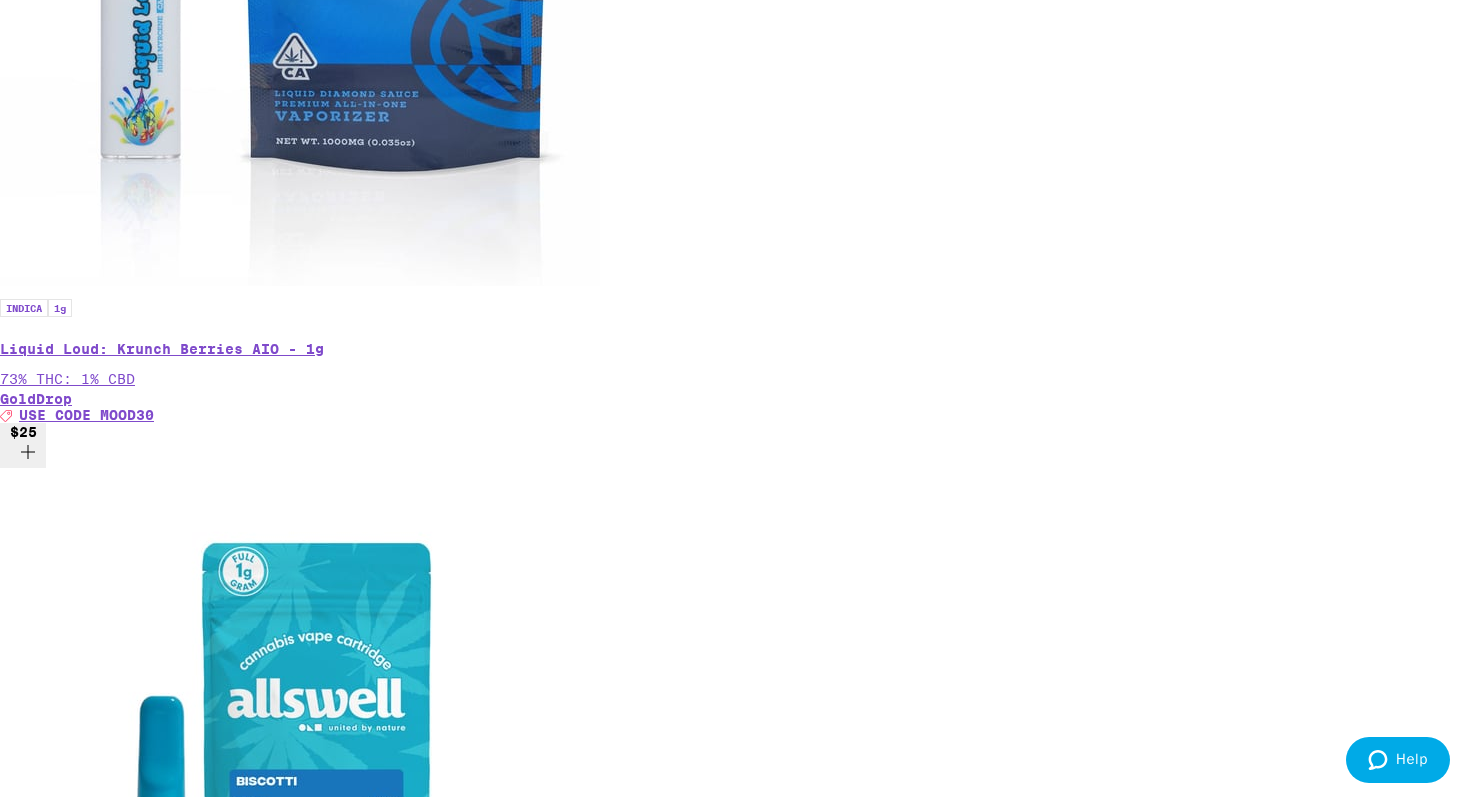 click on "$30" at bounding box center [23, 10059] 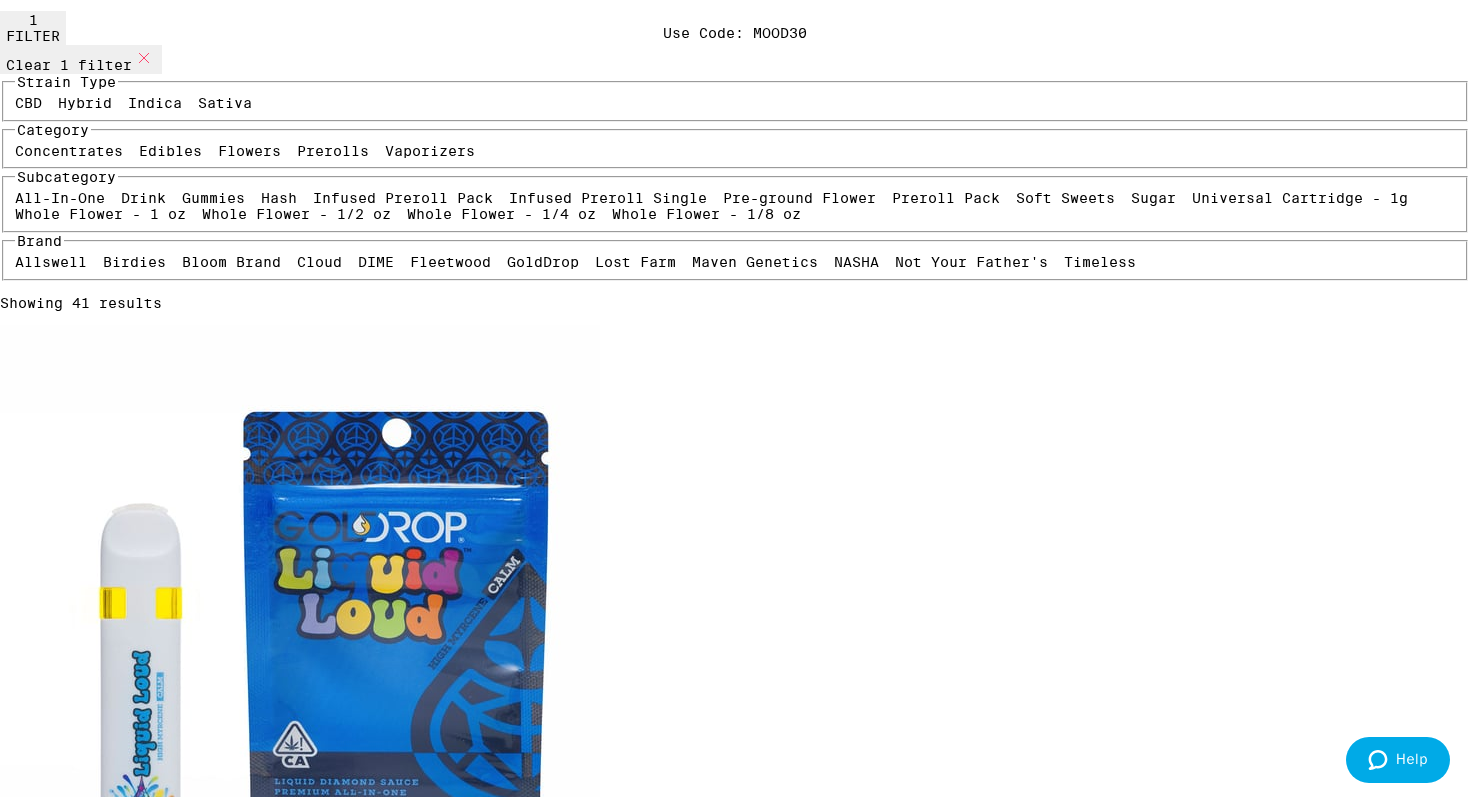 scroll, scrollTop: 142, scrollLeft: 0, axis: vertical 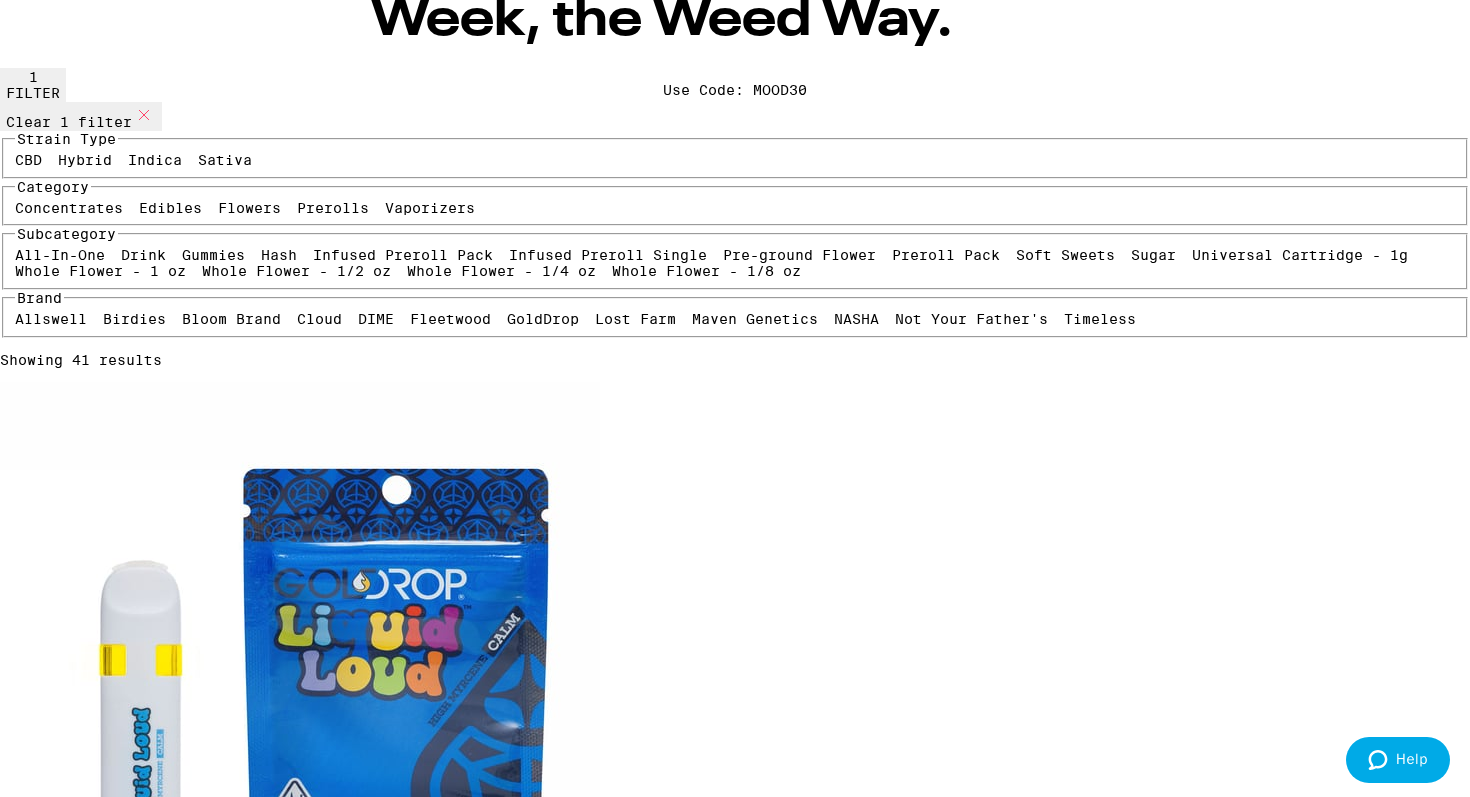 click 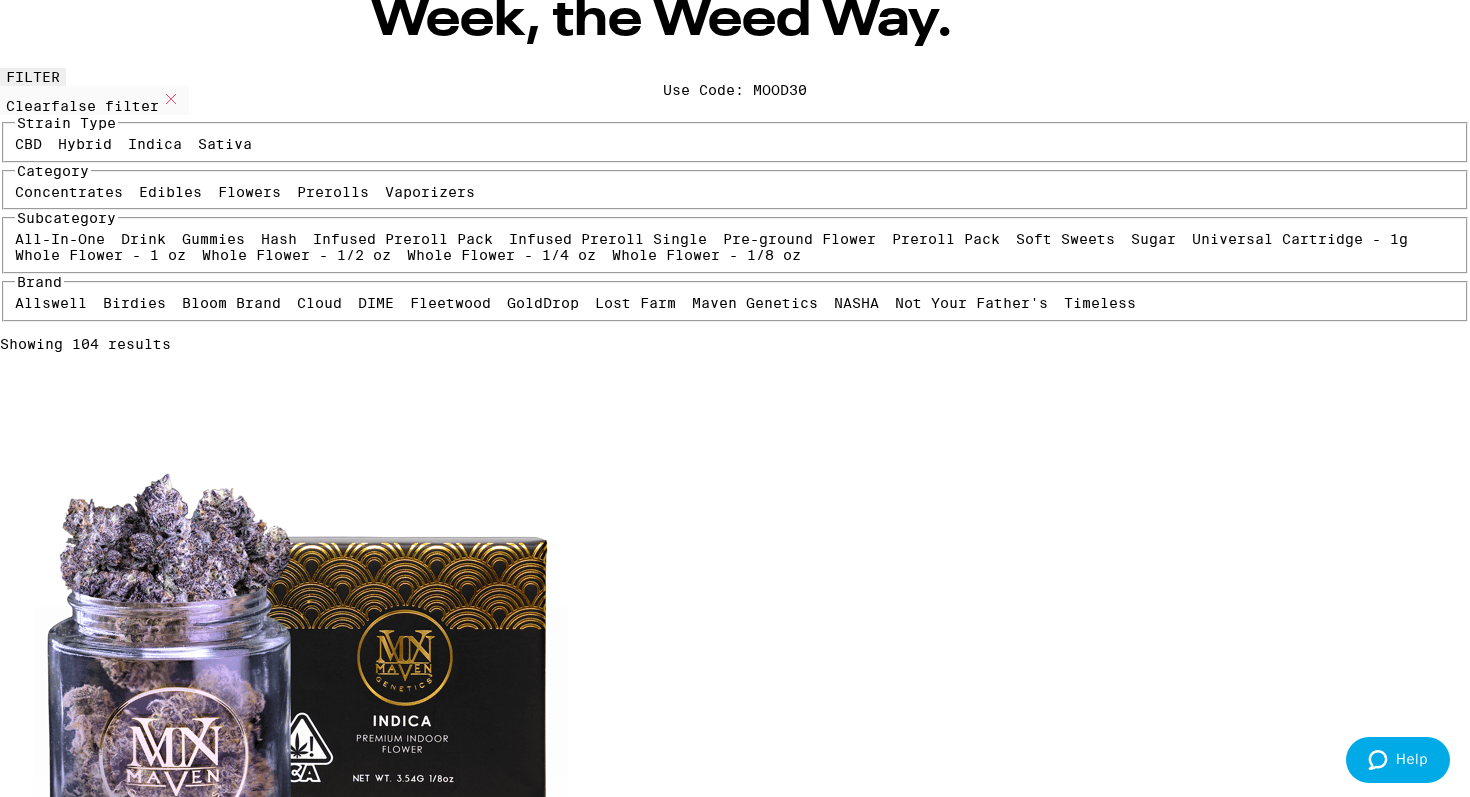 click on "Edibles" at bounding box center (170, 192) 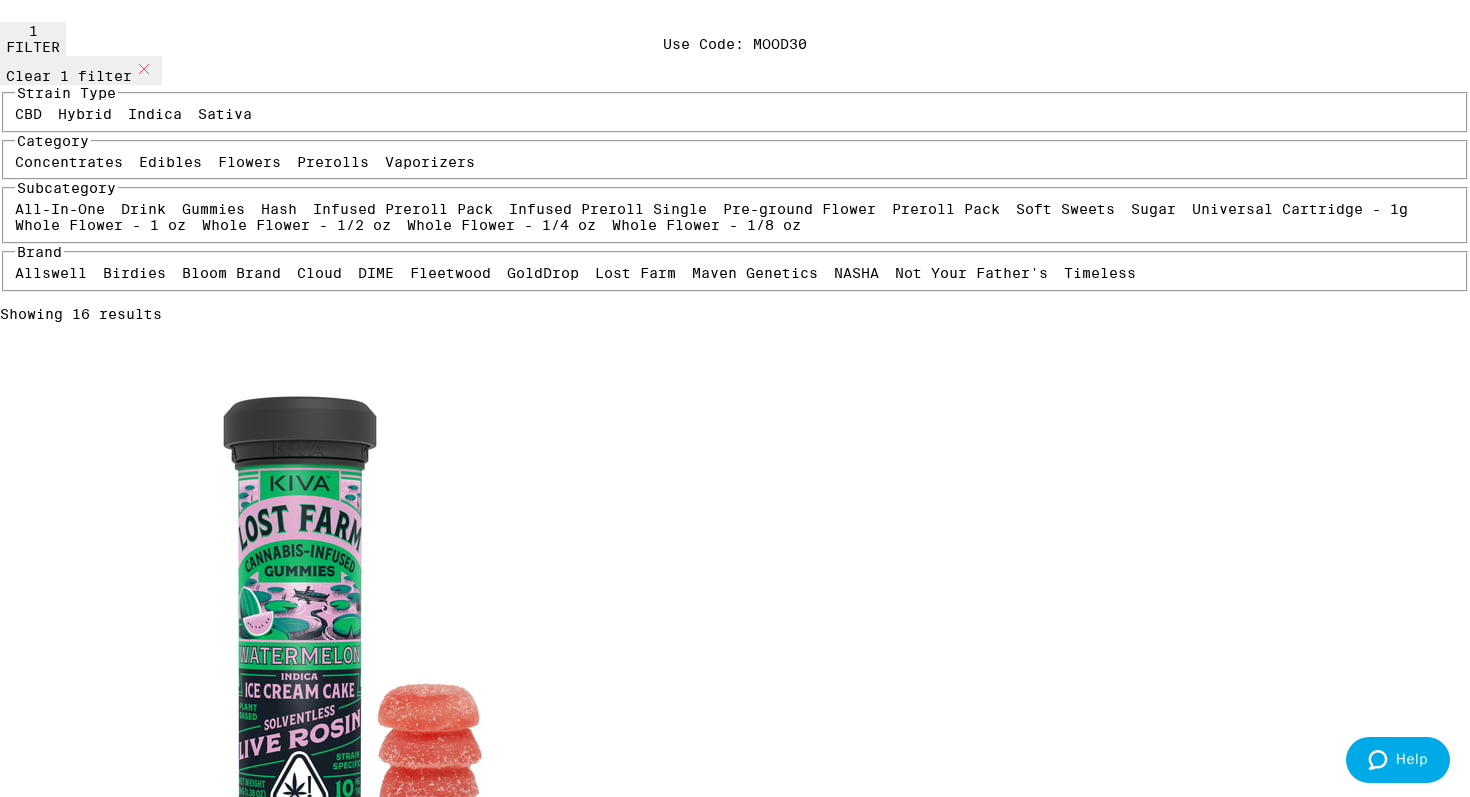 scroll, scrollTop: 192, scrollLeft: 0, axis: vertical 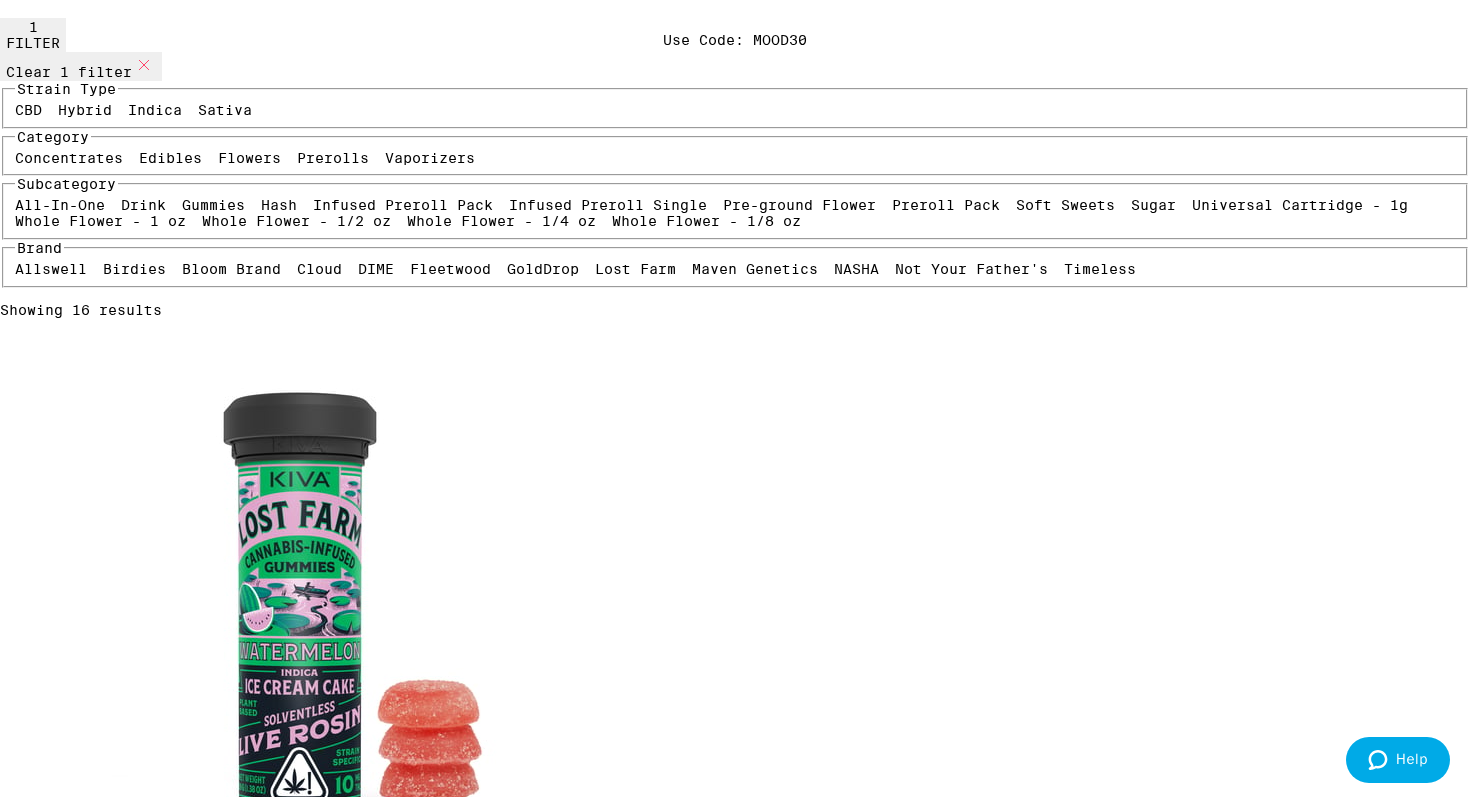 click on "$22" at bounding box center [23, 1841] 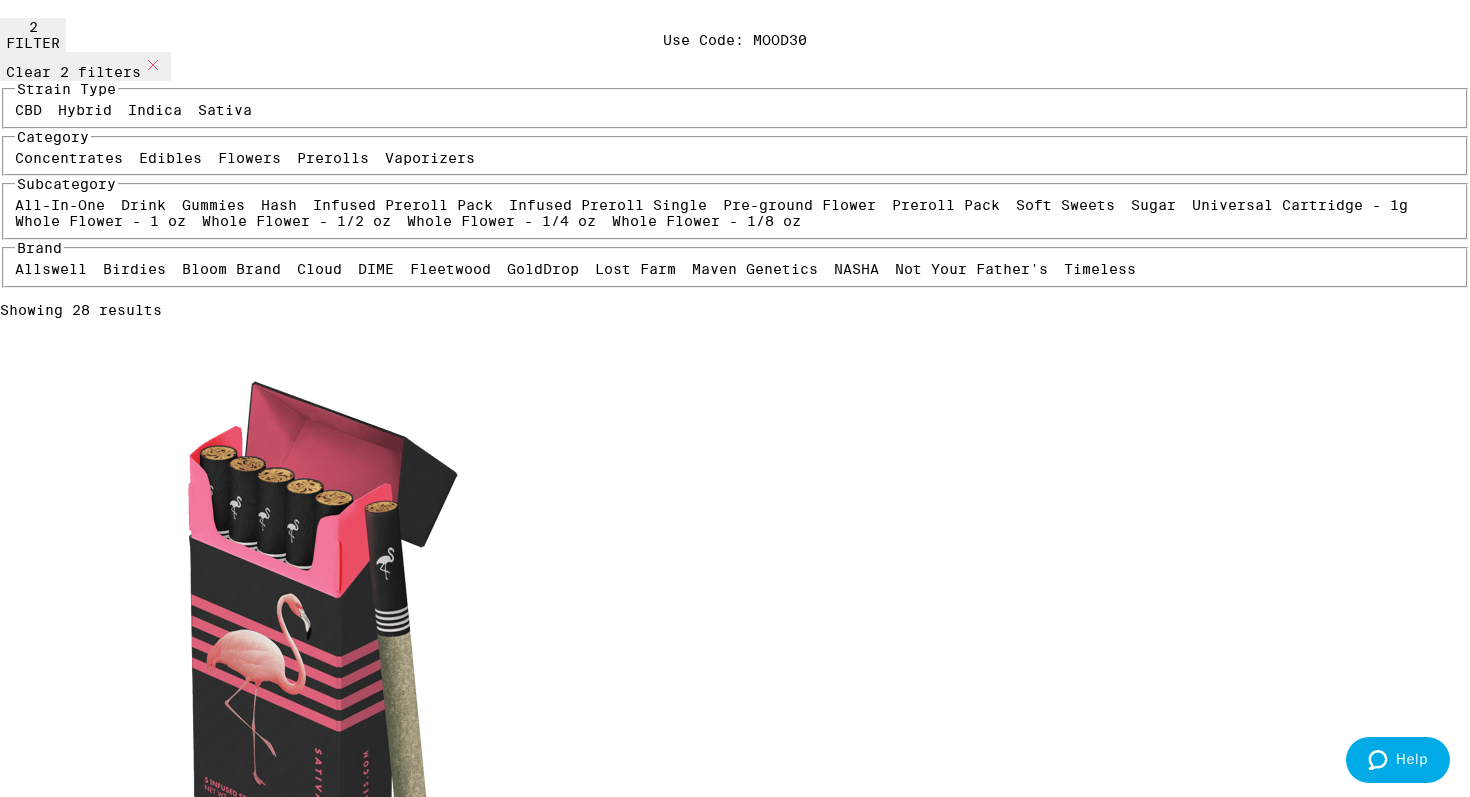 click on "Edibles" at bounding box center [170, 158] 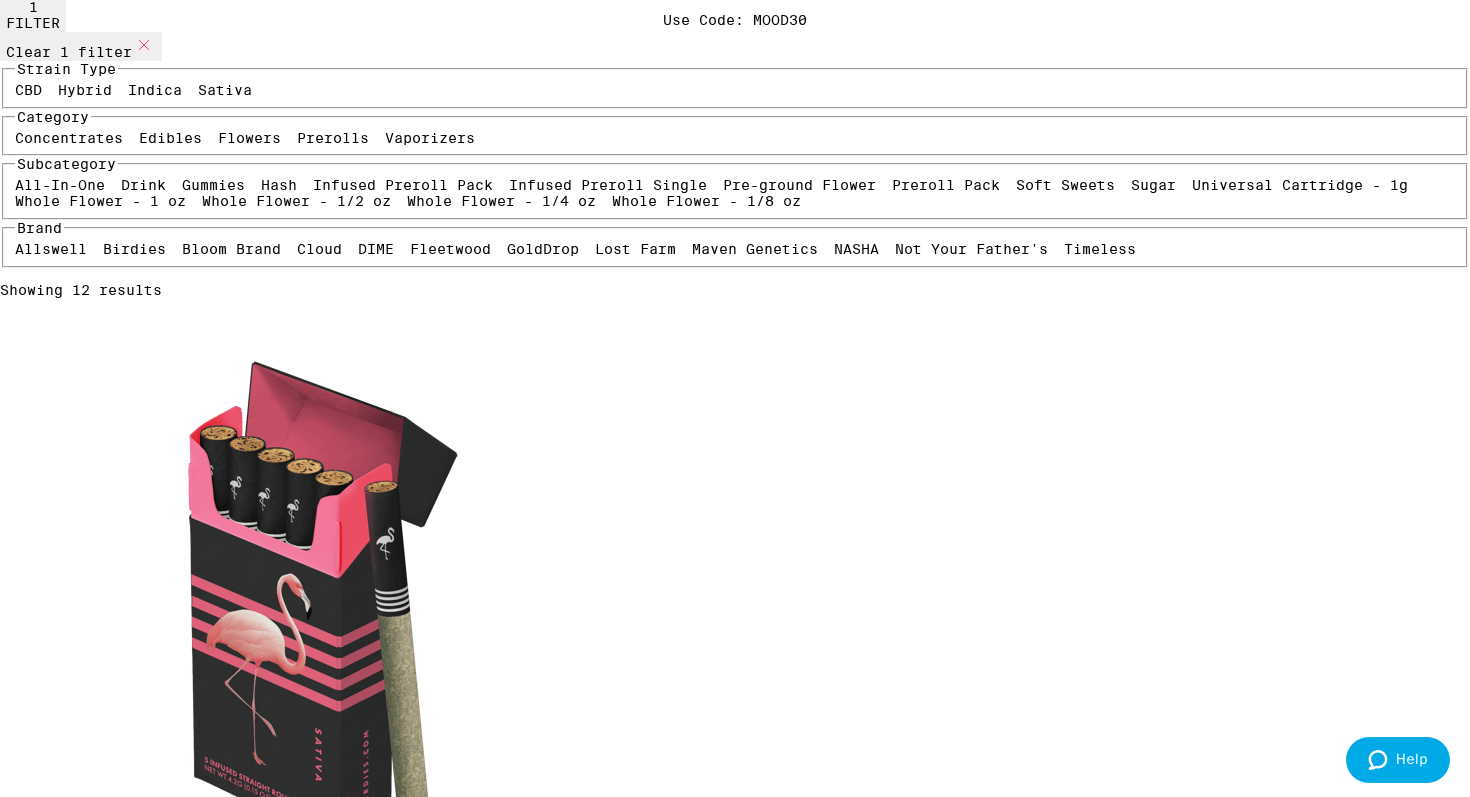 scroll, scrollTop: 210, scrollLeft: 0, axis: vertical 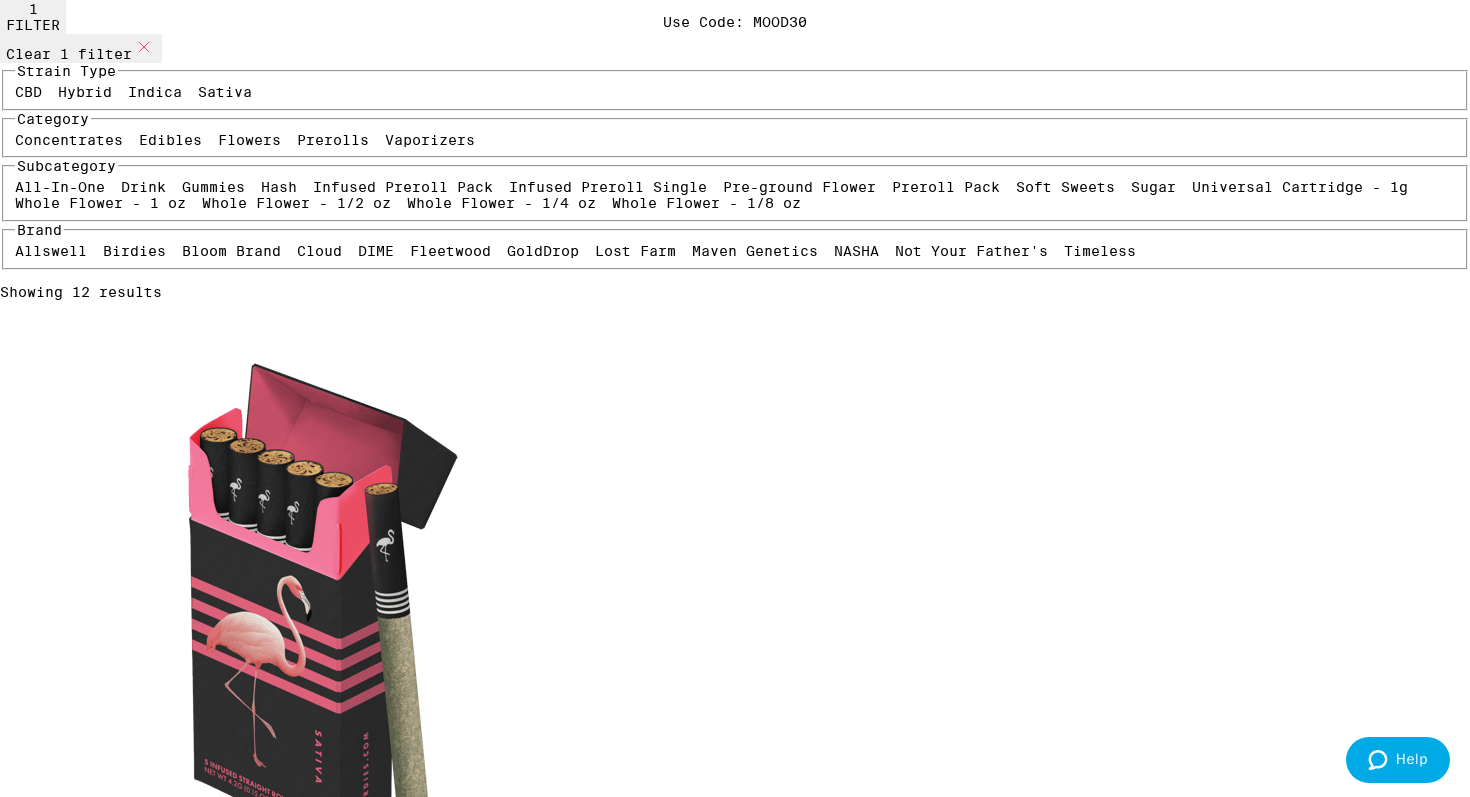 click on "$30" at bounding box center [23, 4201] 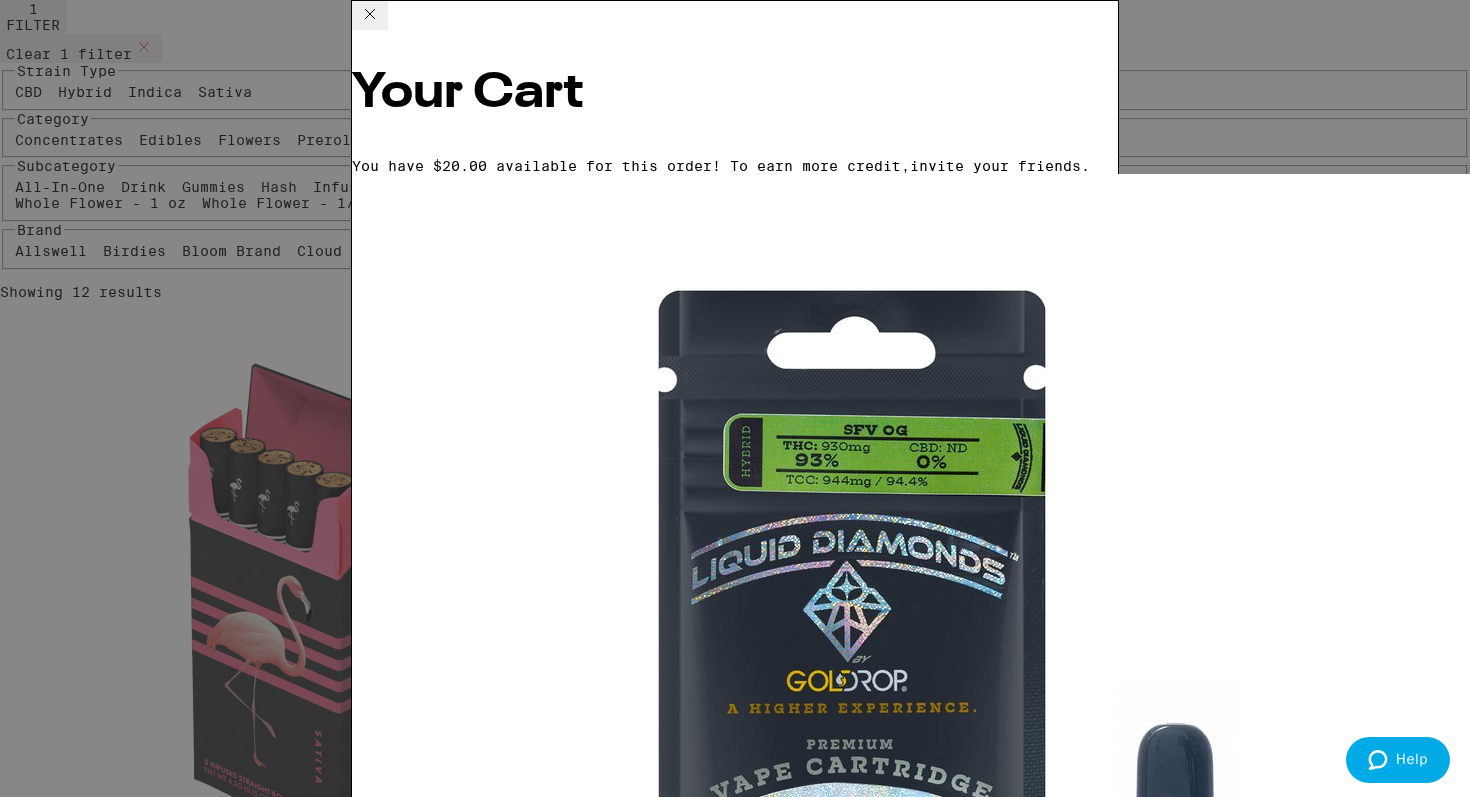scroll, scrollTop: 348, scrollLeft: 0, axis: vertical 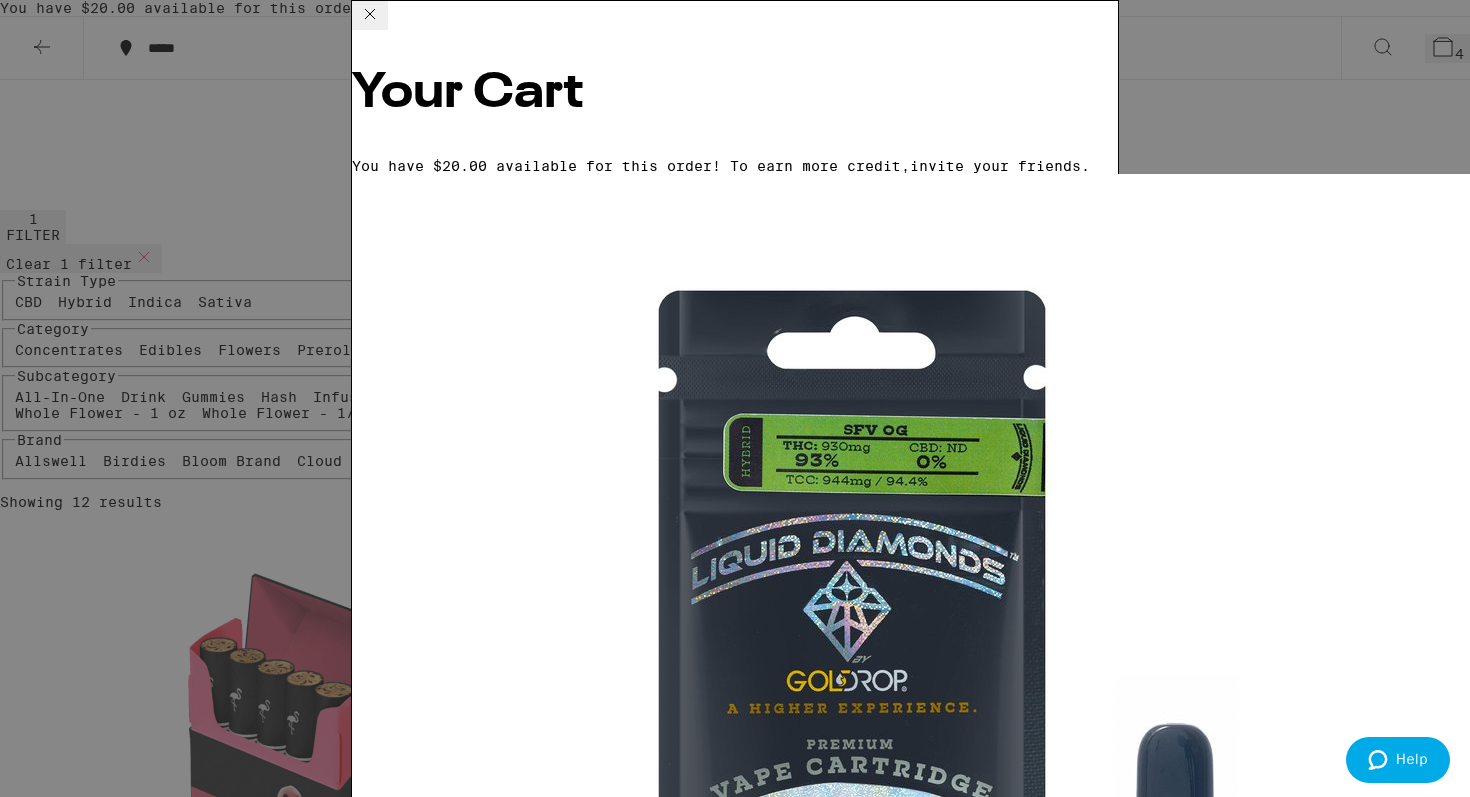 click on "Apply Promo" at bounding box center [407, 6594] 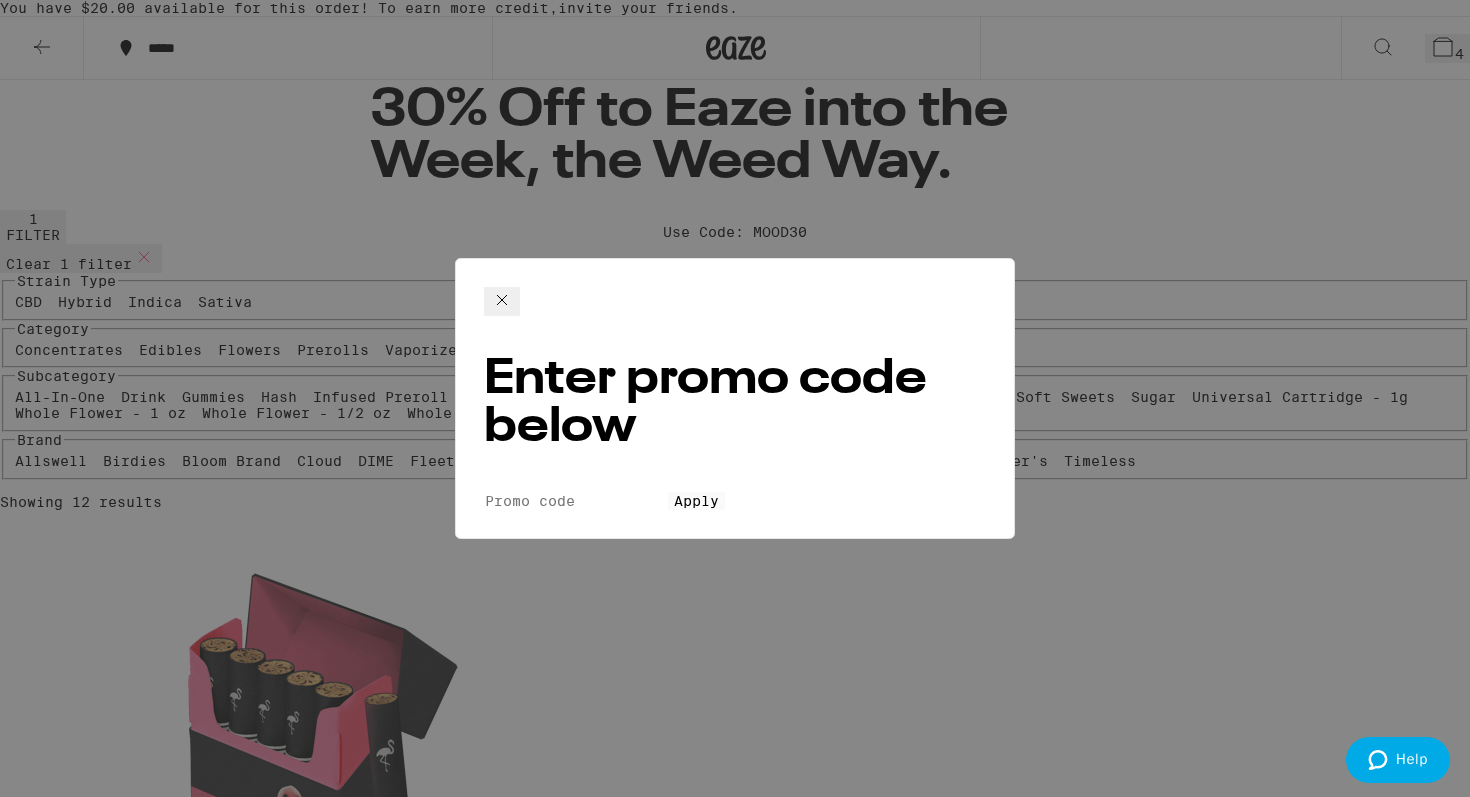 click on "Promo Code" at bounding box center (576, 501) 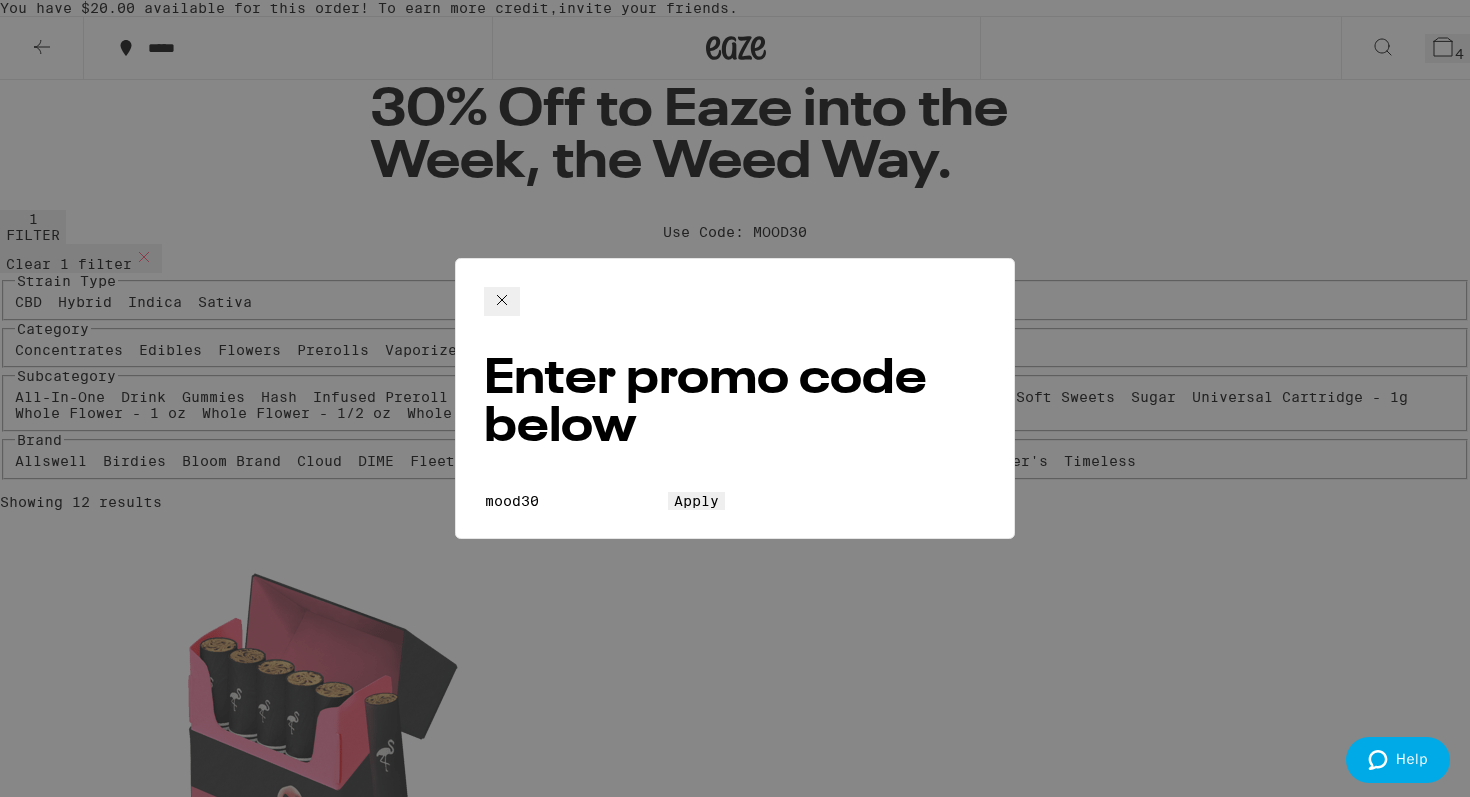 type on "mood30" 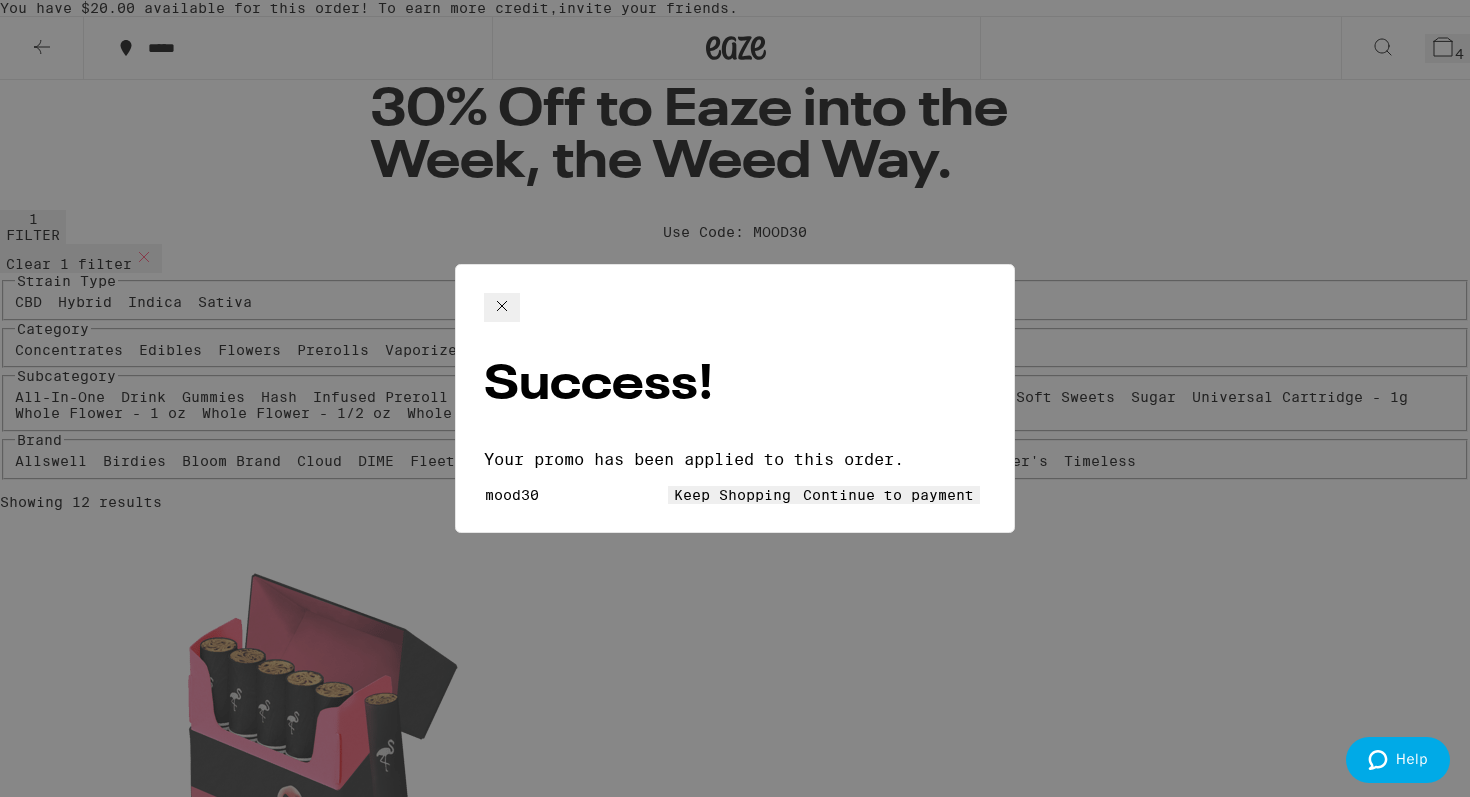 click on "Continue to payment" at bounding box center [888, 495] 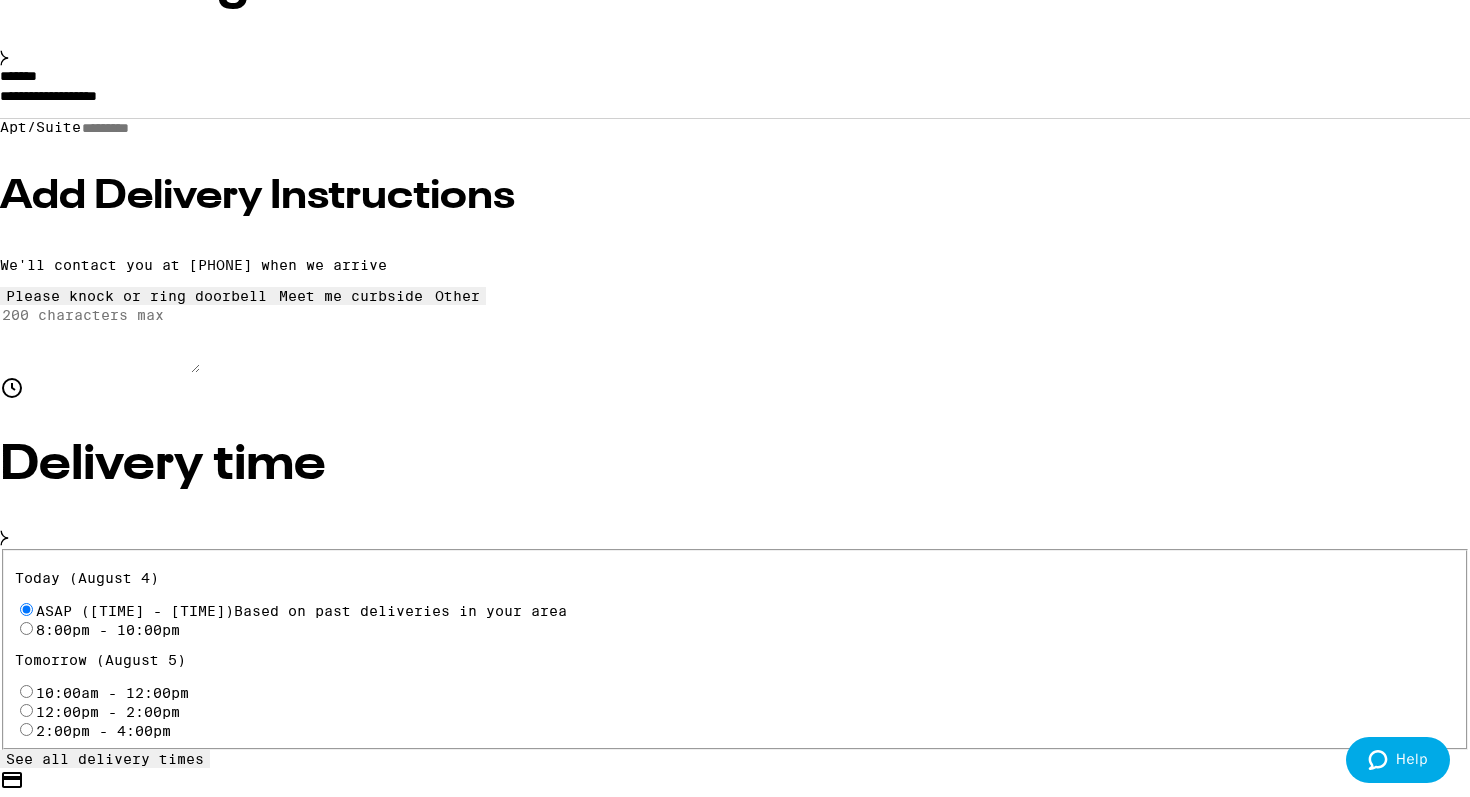 scroll, scrollTop: 491, scrollLeft: 0, axis: vertical 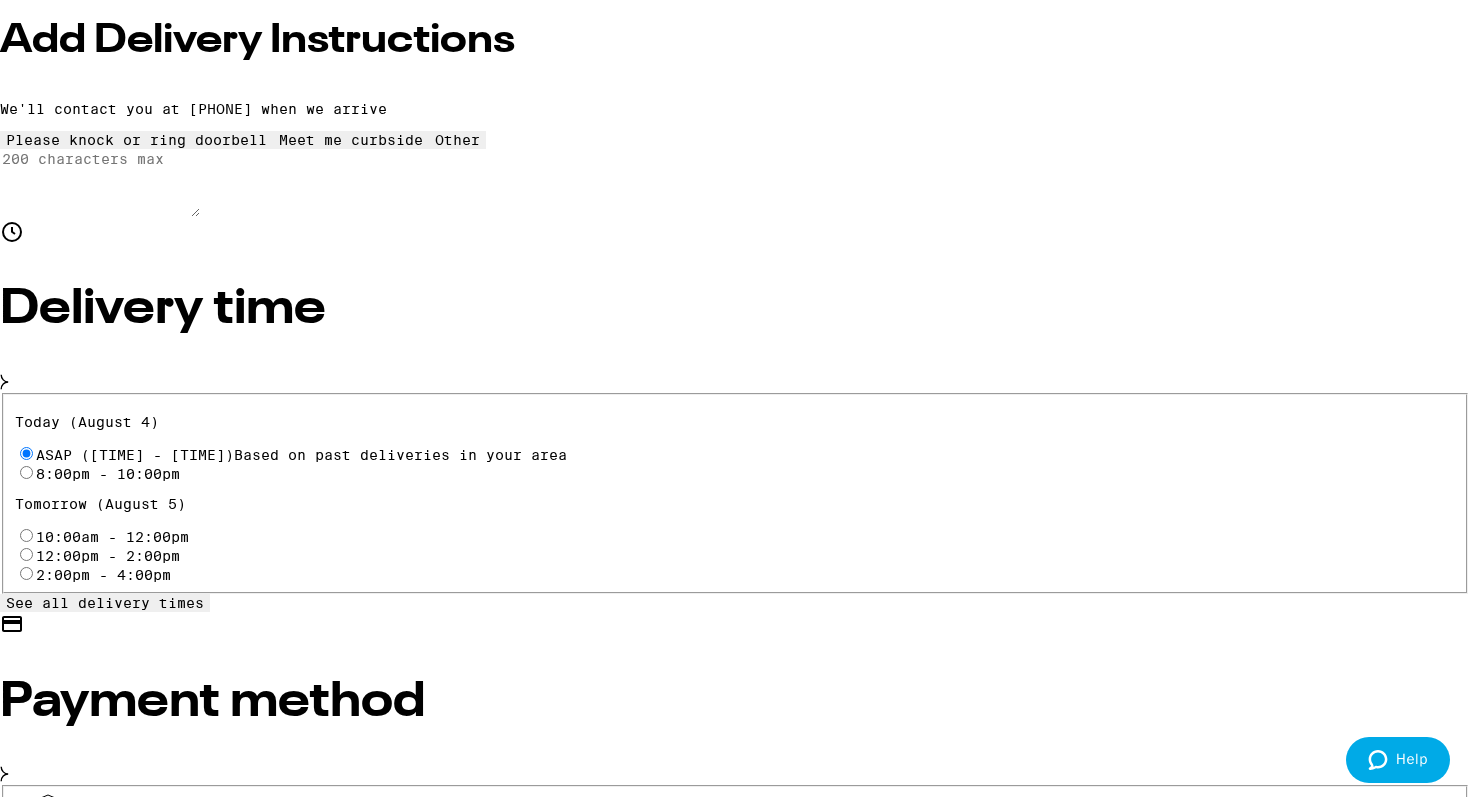 click on "Pin required" at bounding box center (348, 838) 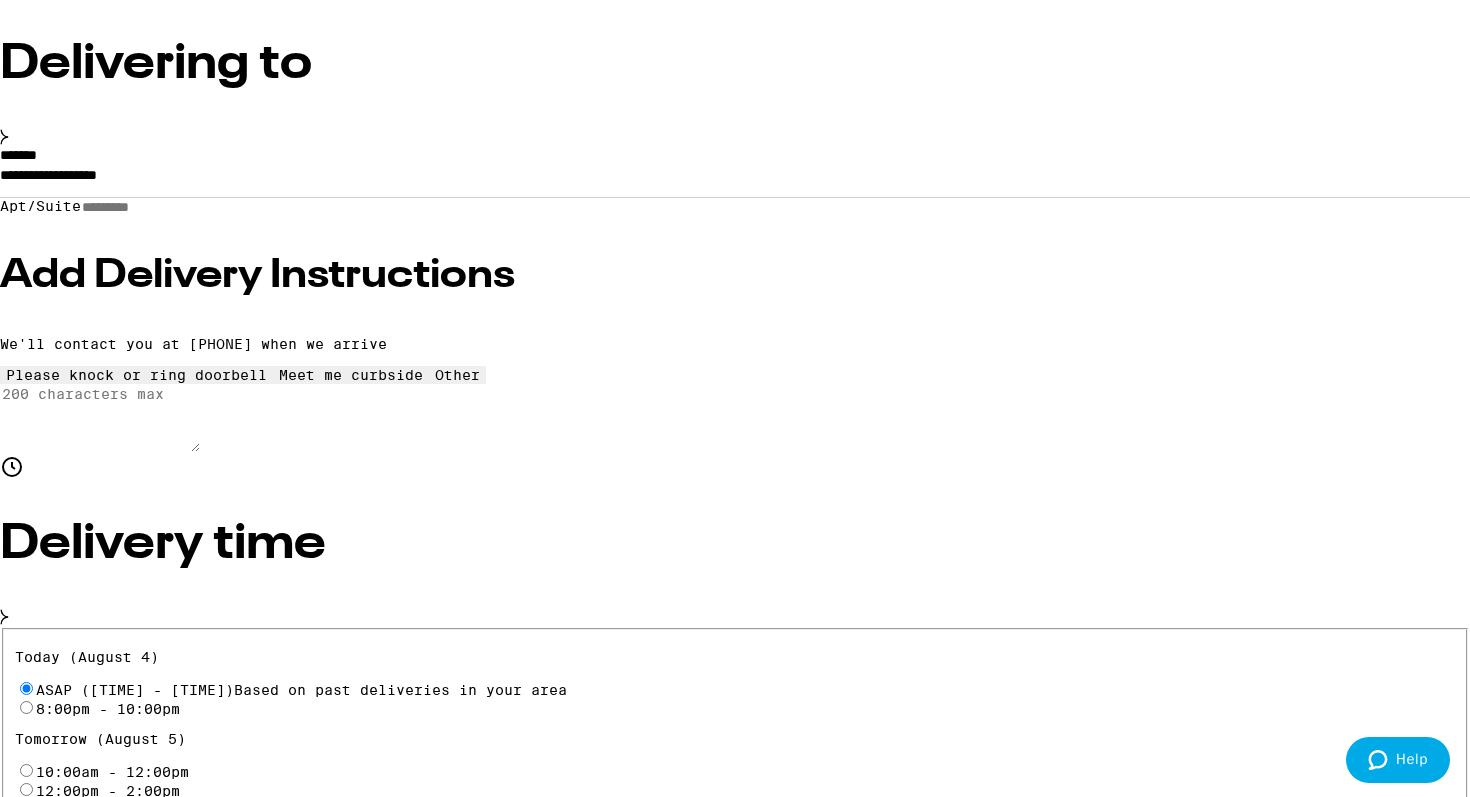 scroll, scrollTop: 254, scrollLeft: 0, axis: vertical 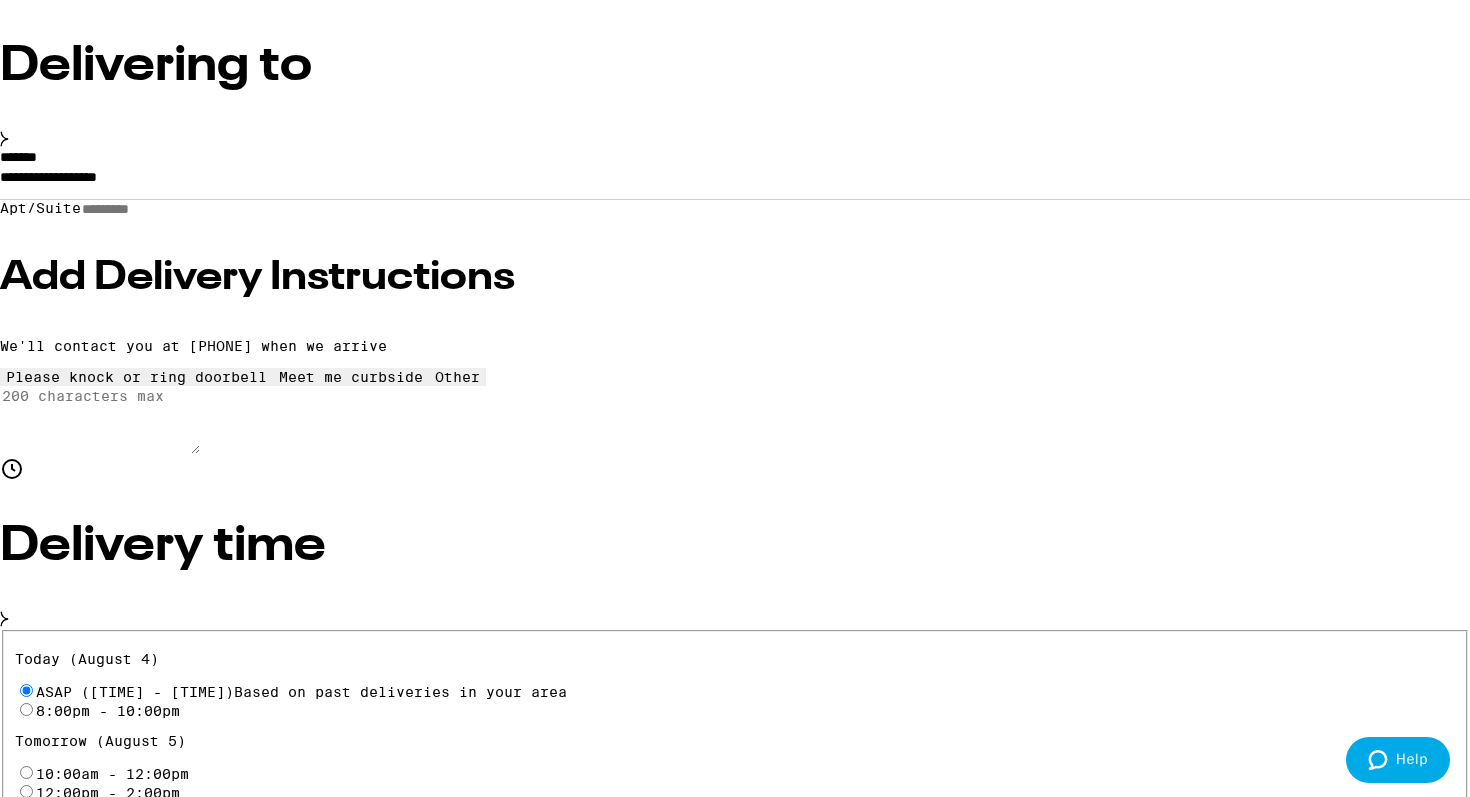 click on "Other" at bounding box center [735, 7083] 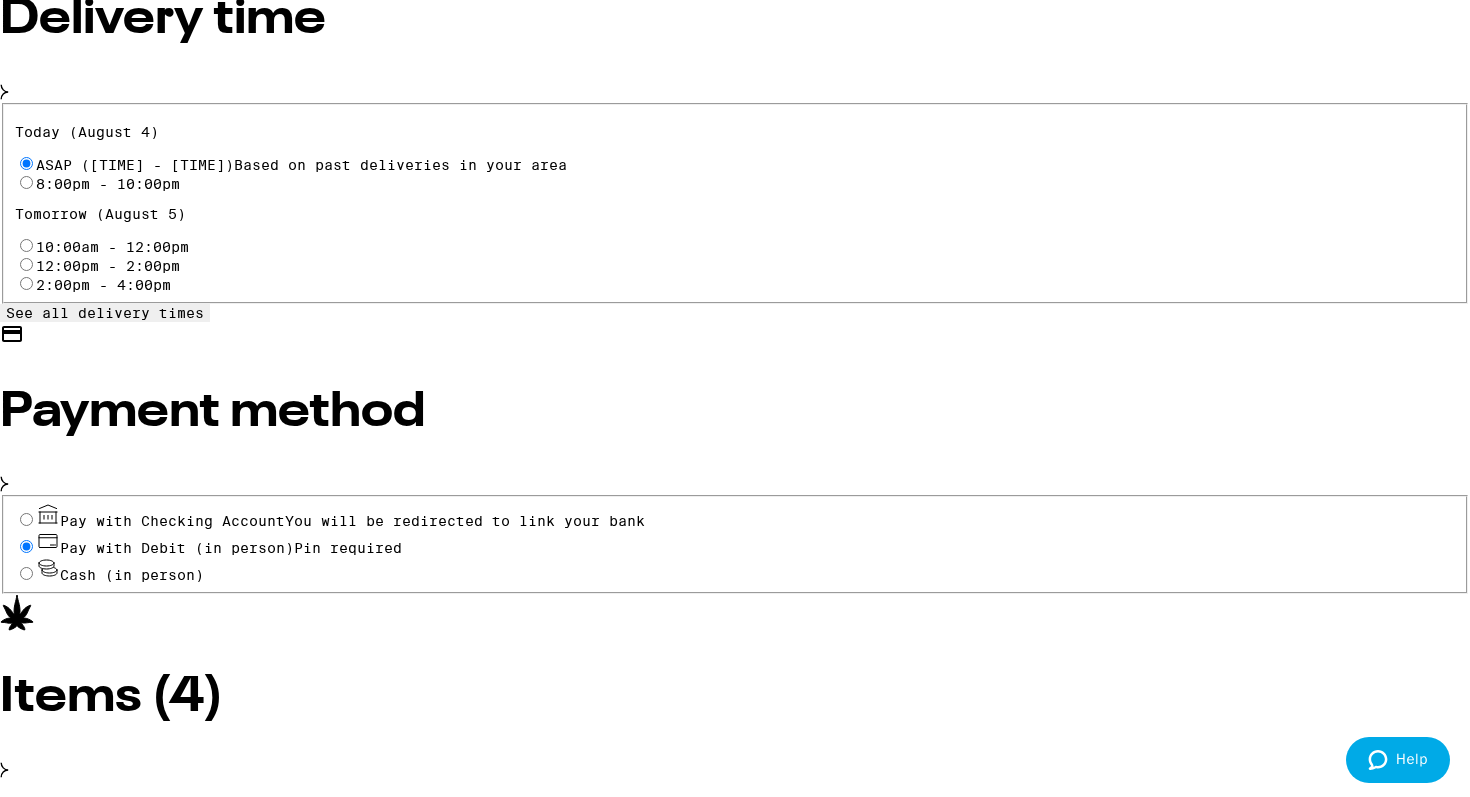 scroll, scrollTop: 0, scrollLeft: 0, axis: both 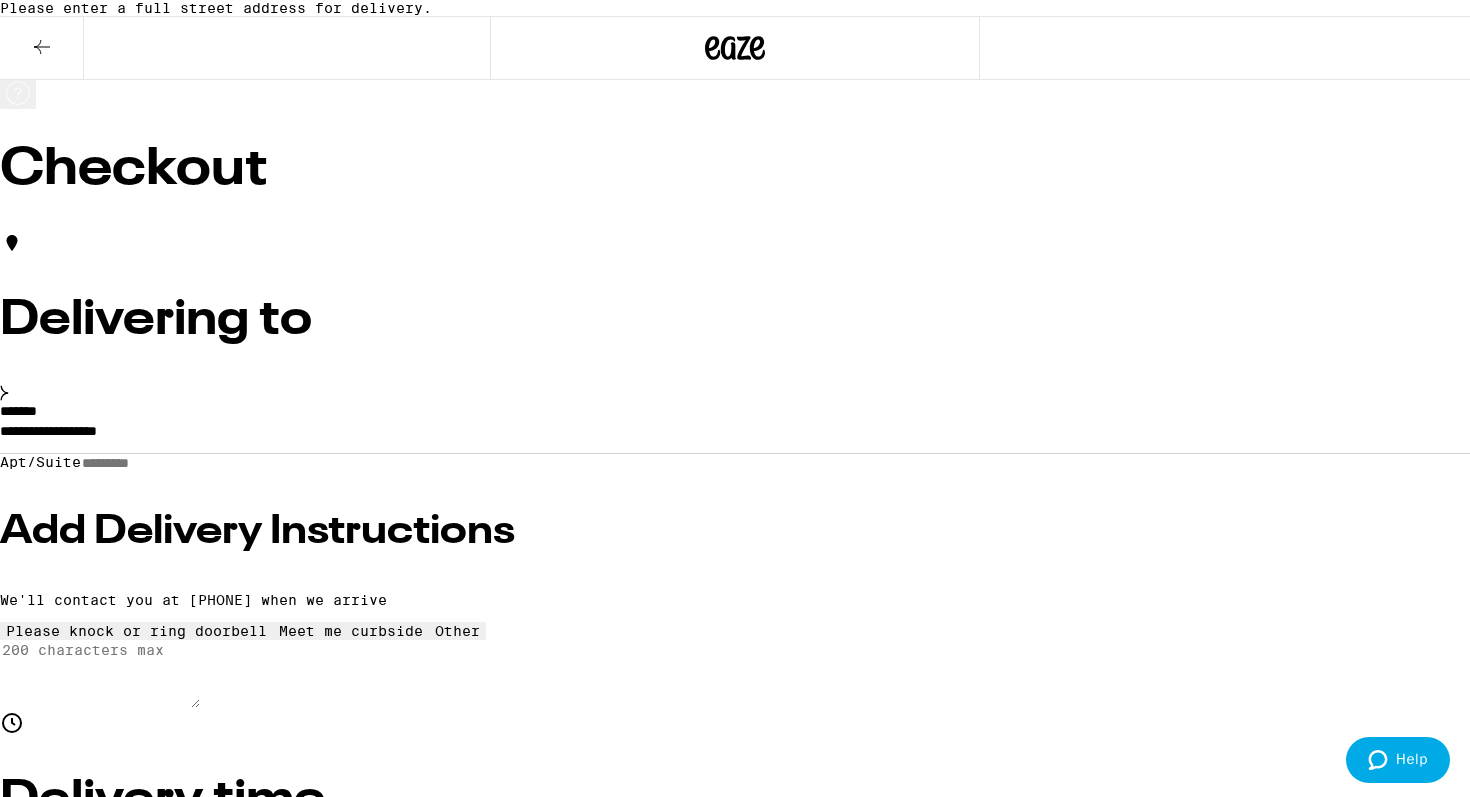 click on "**********" at bounding box center [735, 436] 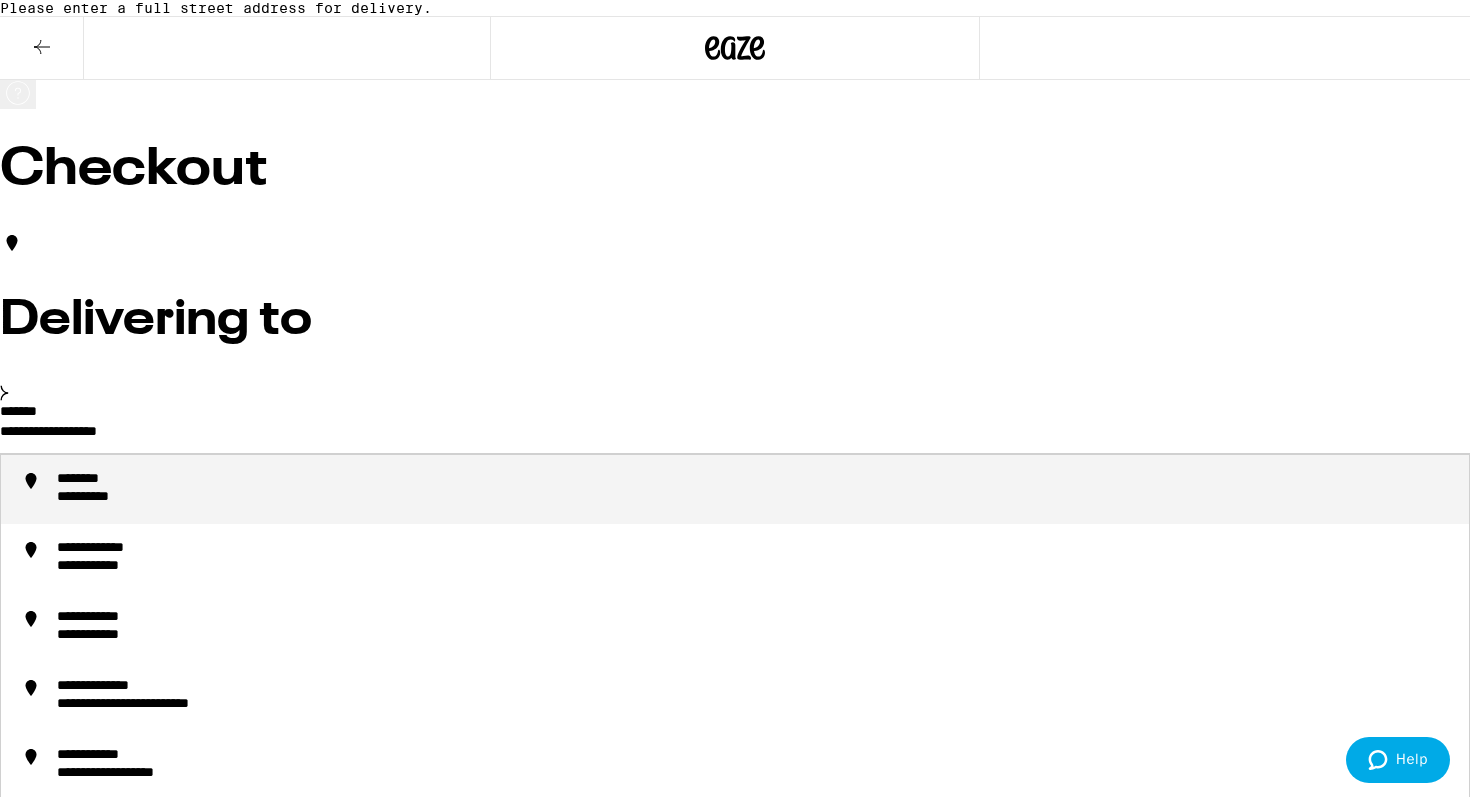 drag, startPoint x: 378, startPoint y: 456, endPoint x: 83, endPoint y: 458, distance: 295.00677 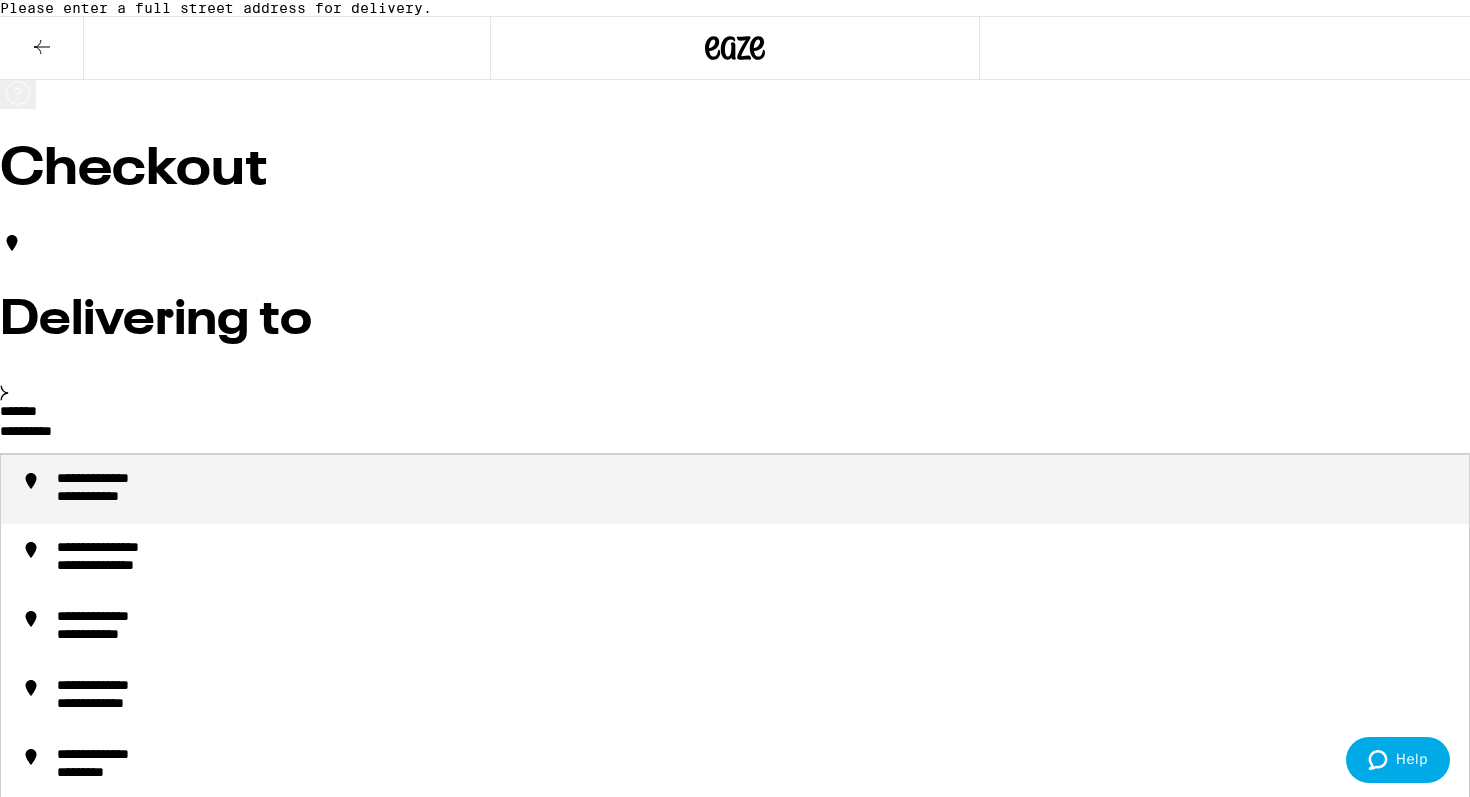 click on "**********" at bounding box center (111, 498) 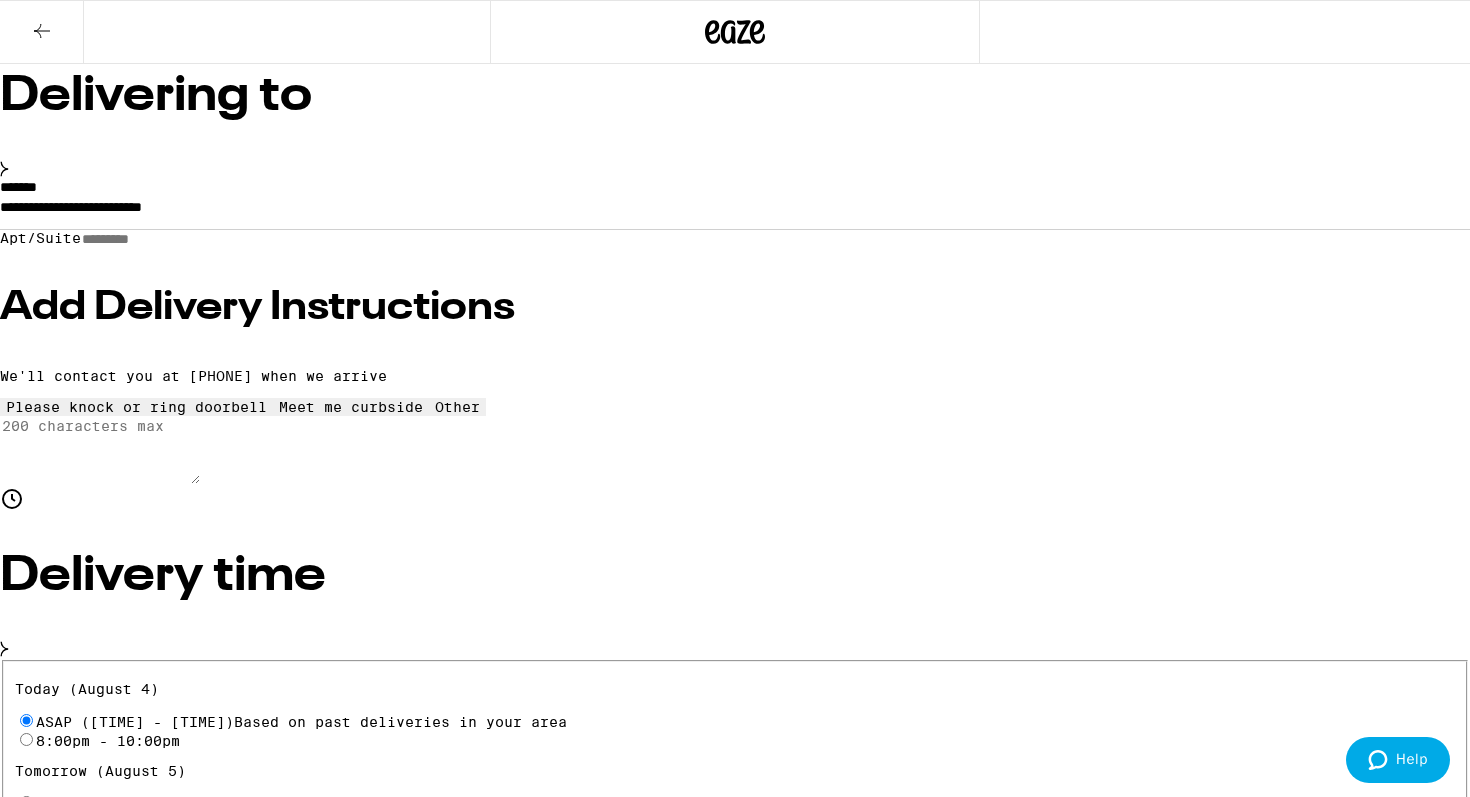 scroll, scrollTop: 293, scrollLeft: 0, axis: vertical 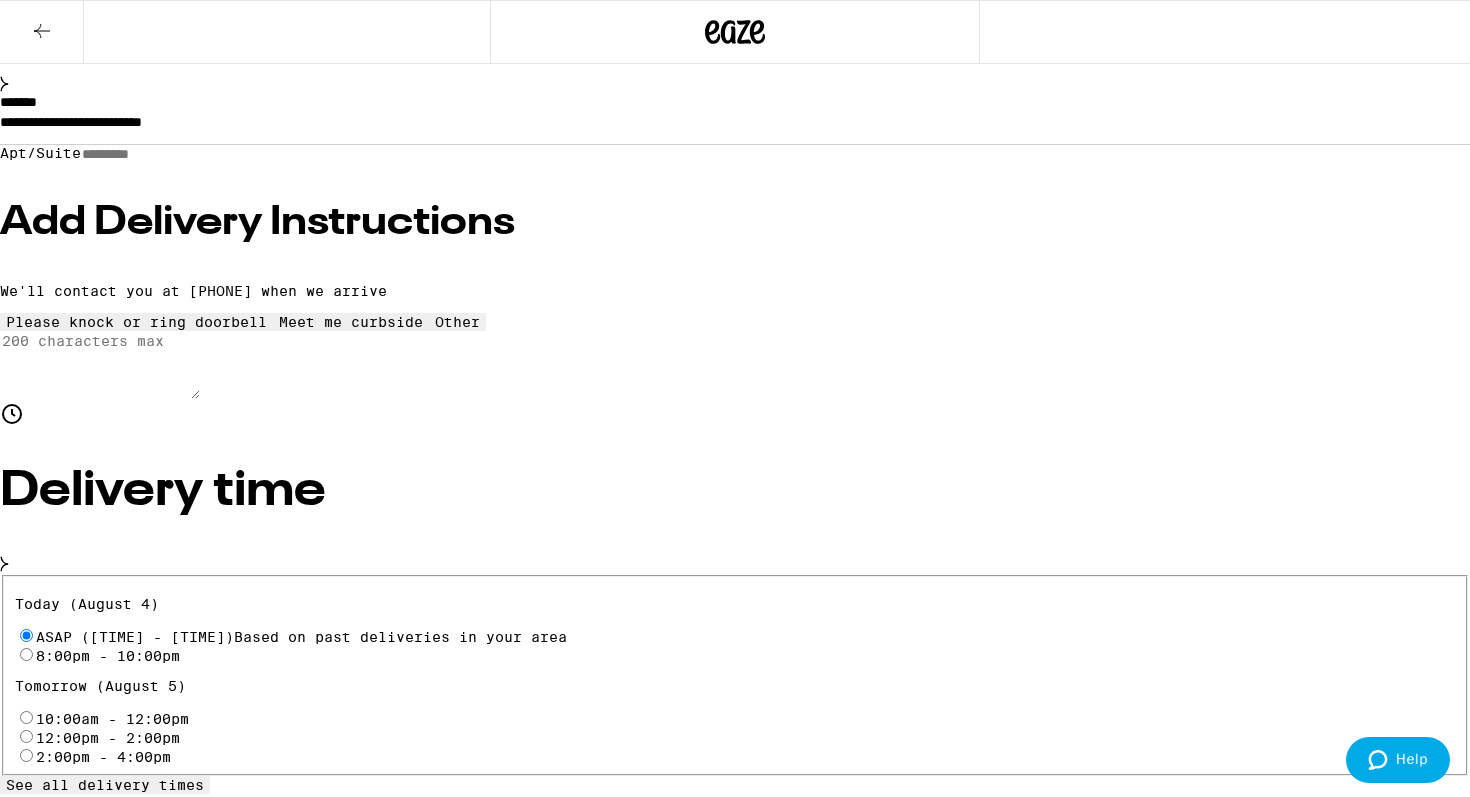 click on "Place Order" at bounding box center (55, 7238) 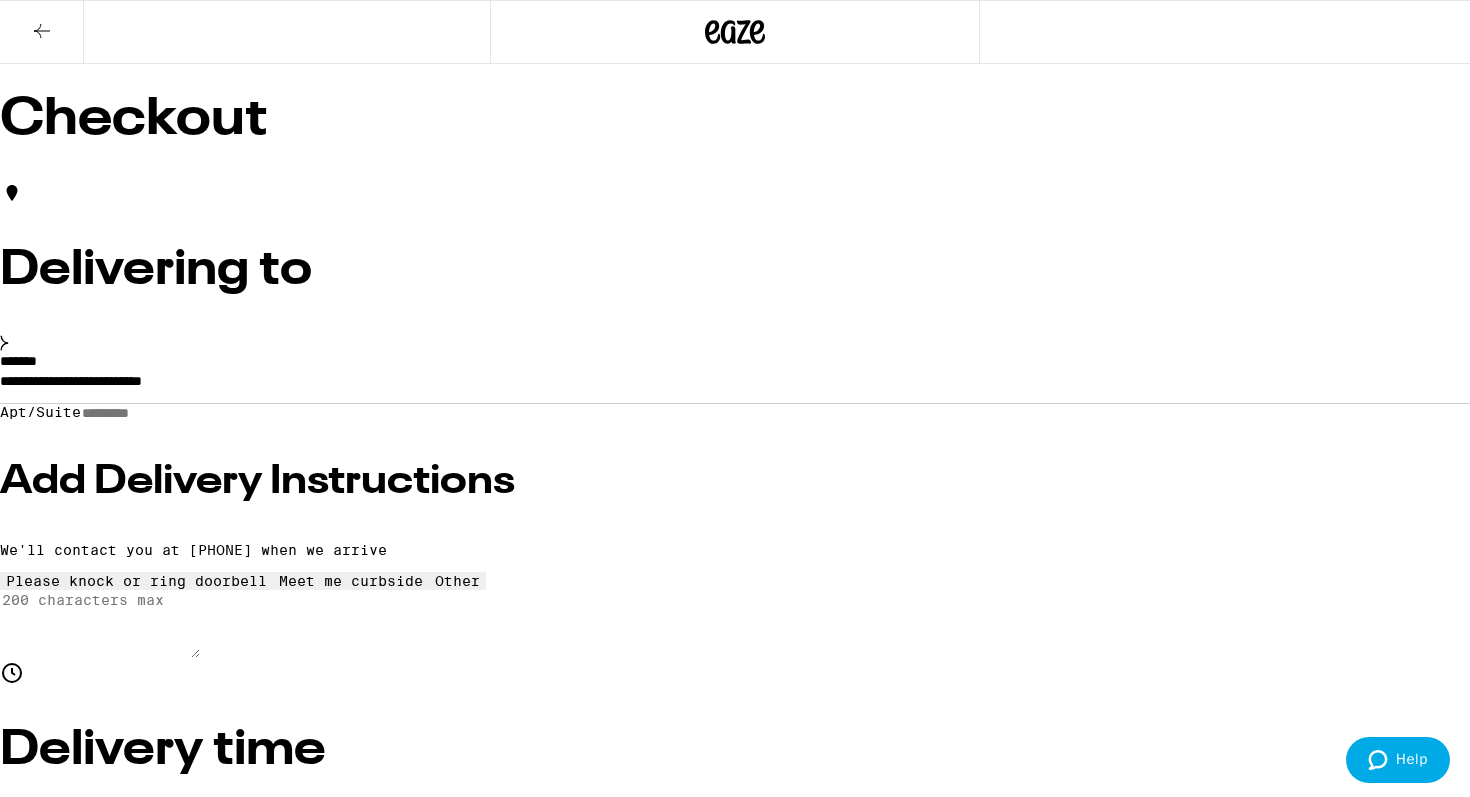 scroll, scrollTop: 0, scrollLeft: 0, axis: both 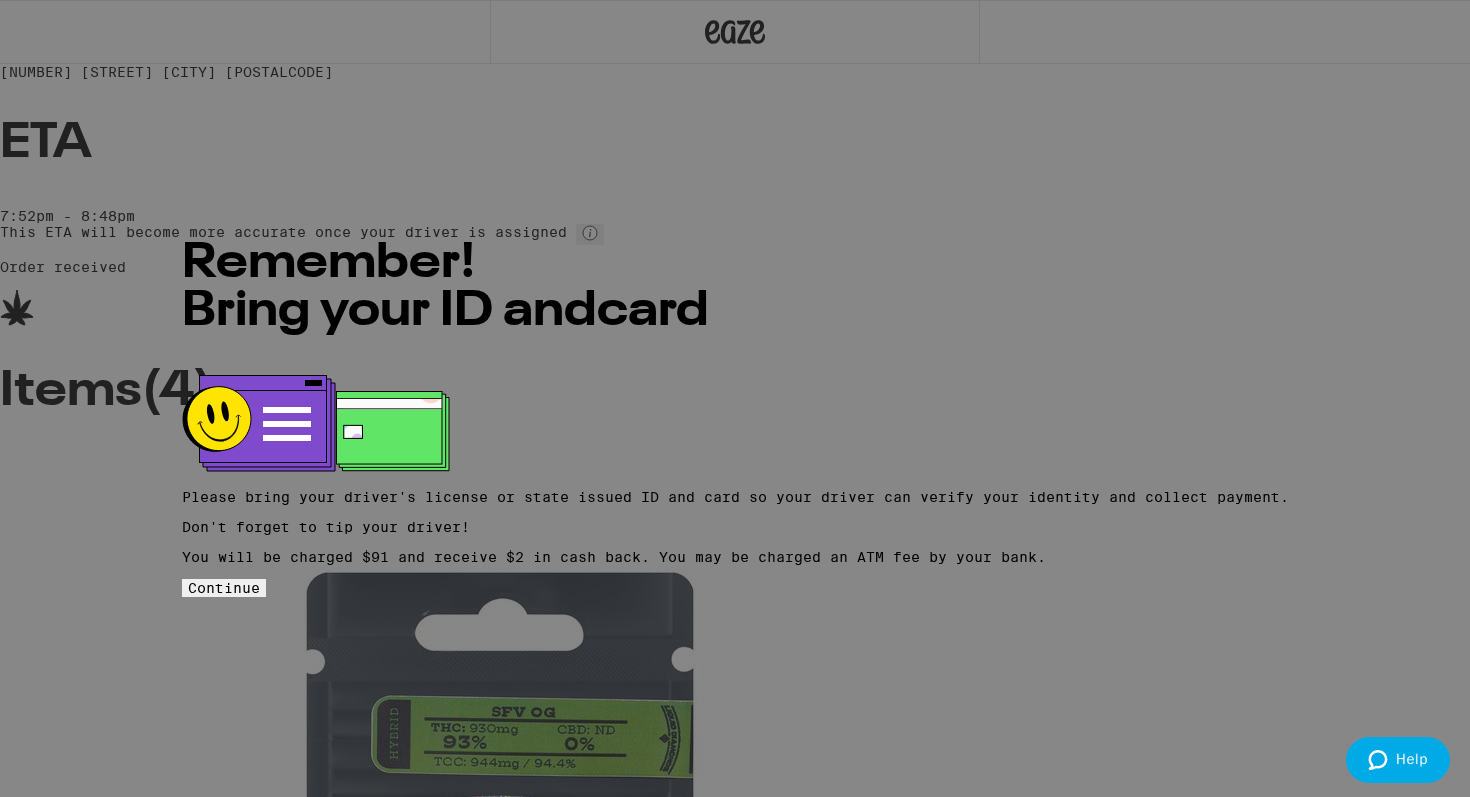 click on "Continue" at bounding box center (224, 588) 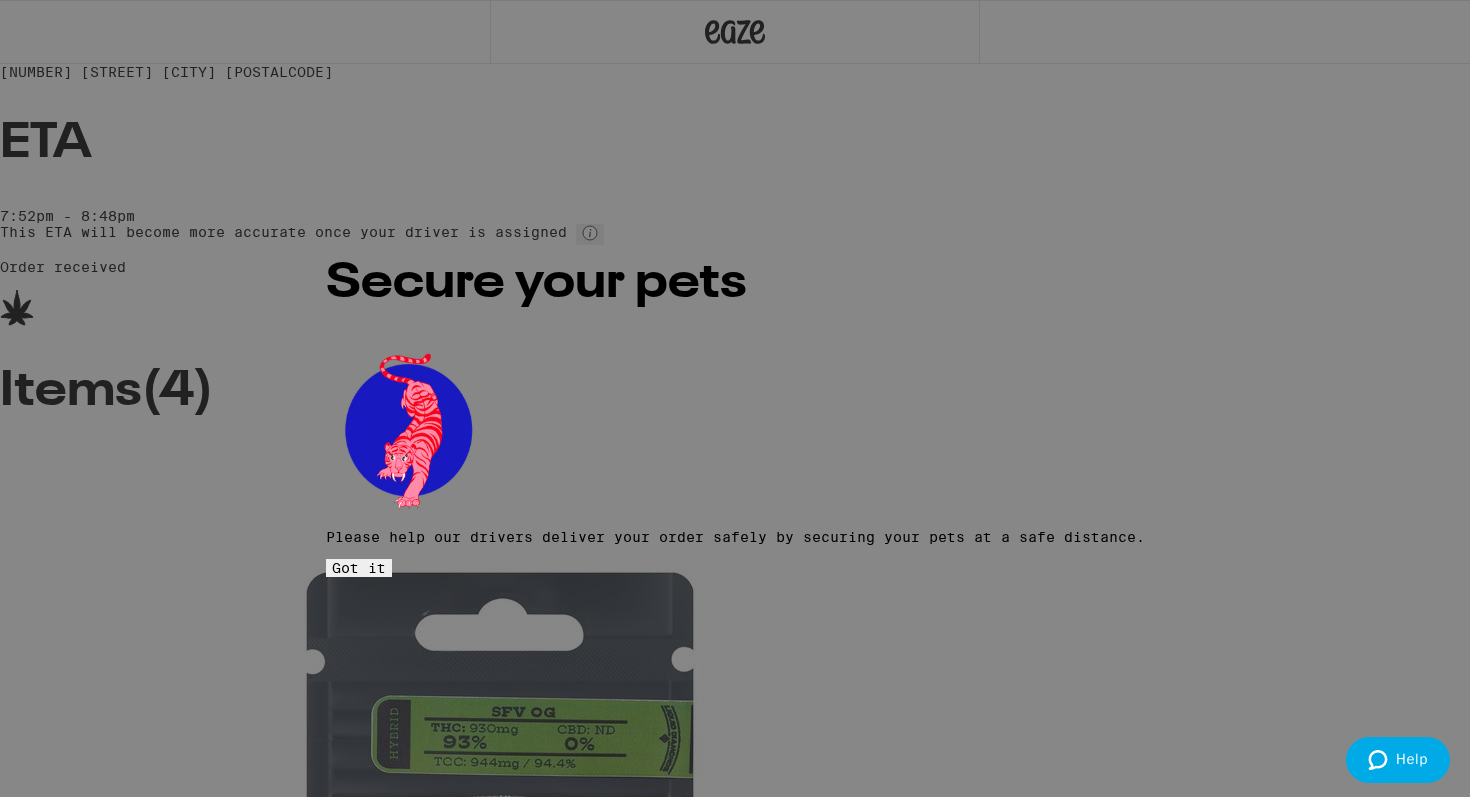 click on "Got it" at bounding box center (359, 568) 